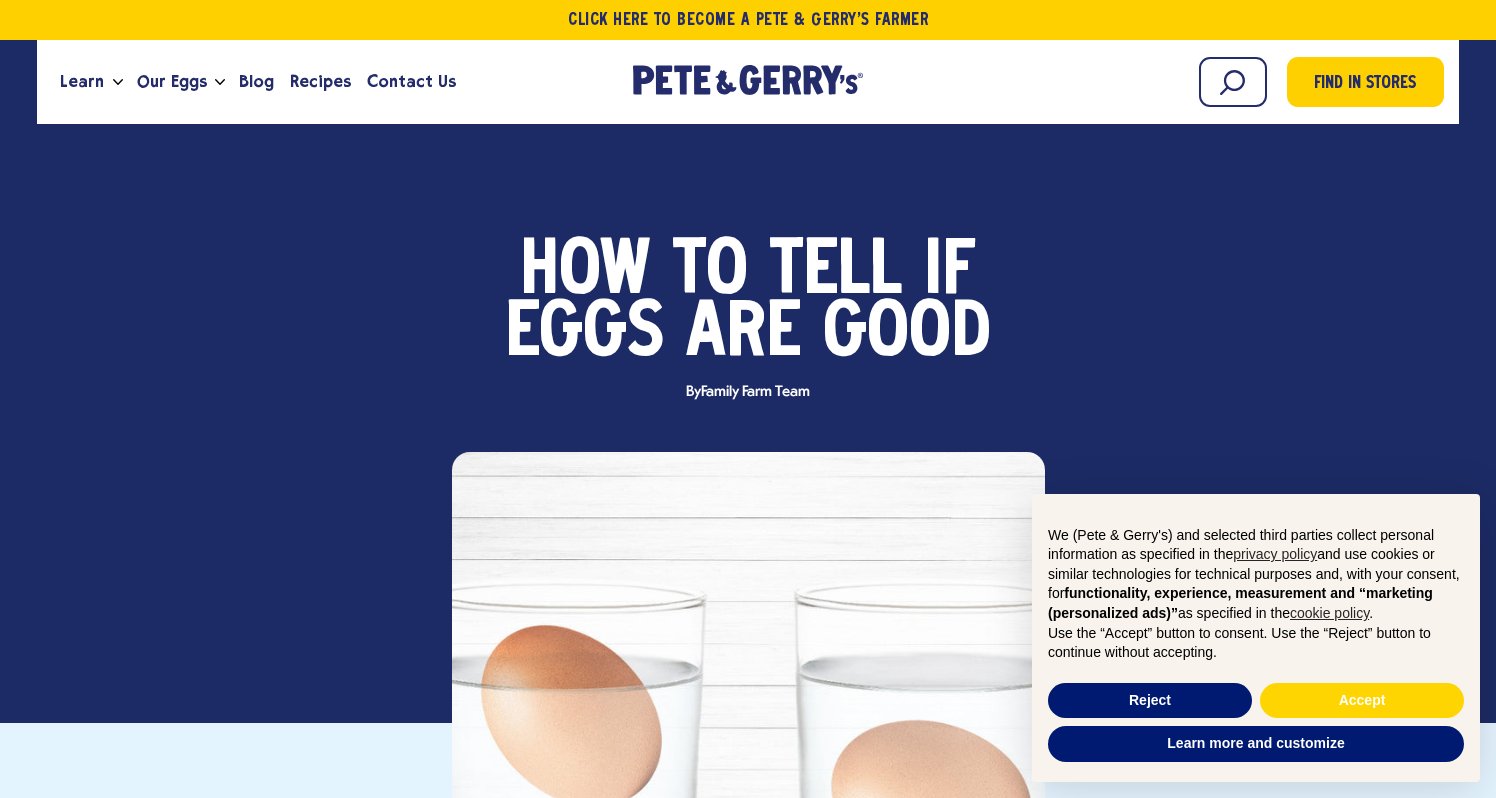 scroll, scrollTop: 0, scrollLeft: 0, axis: both 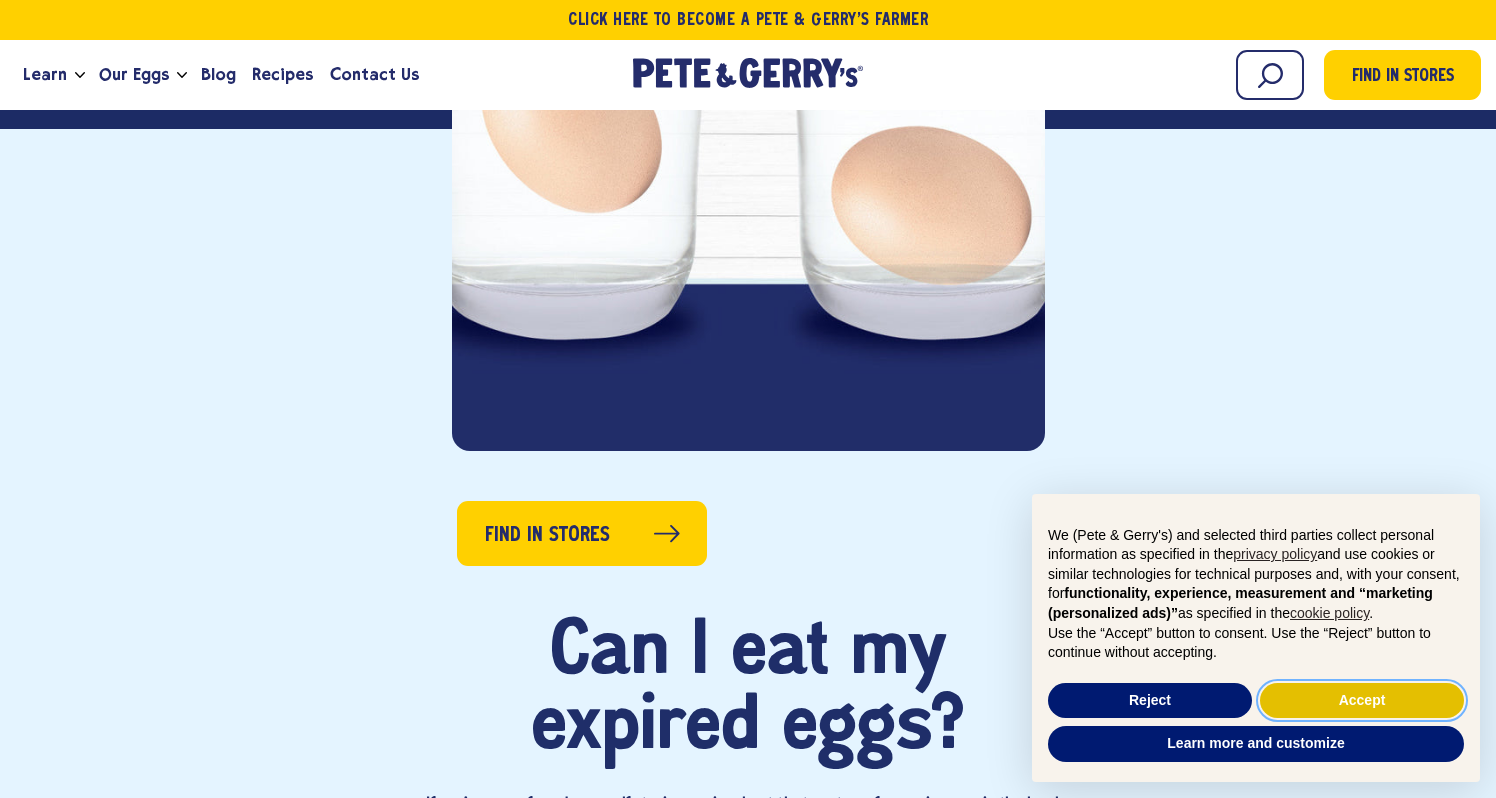 click on "Accept" at bounding box center [1362, 701] 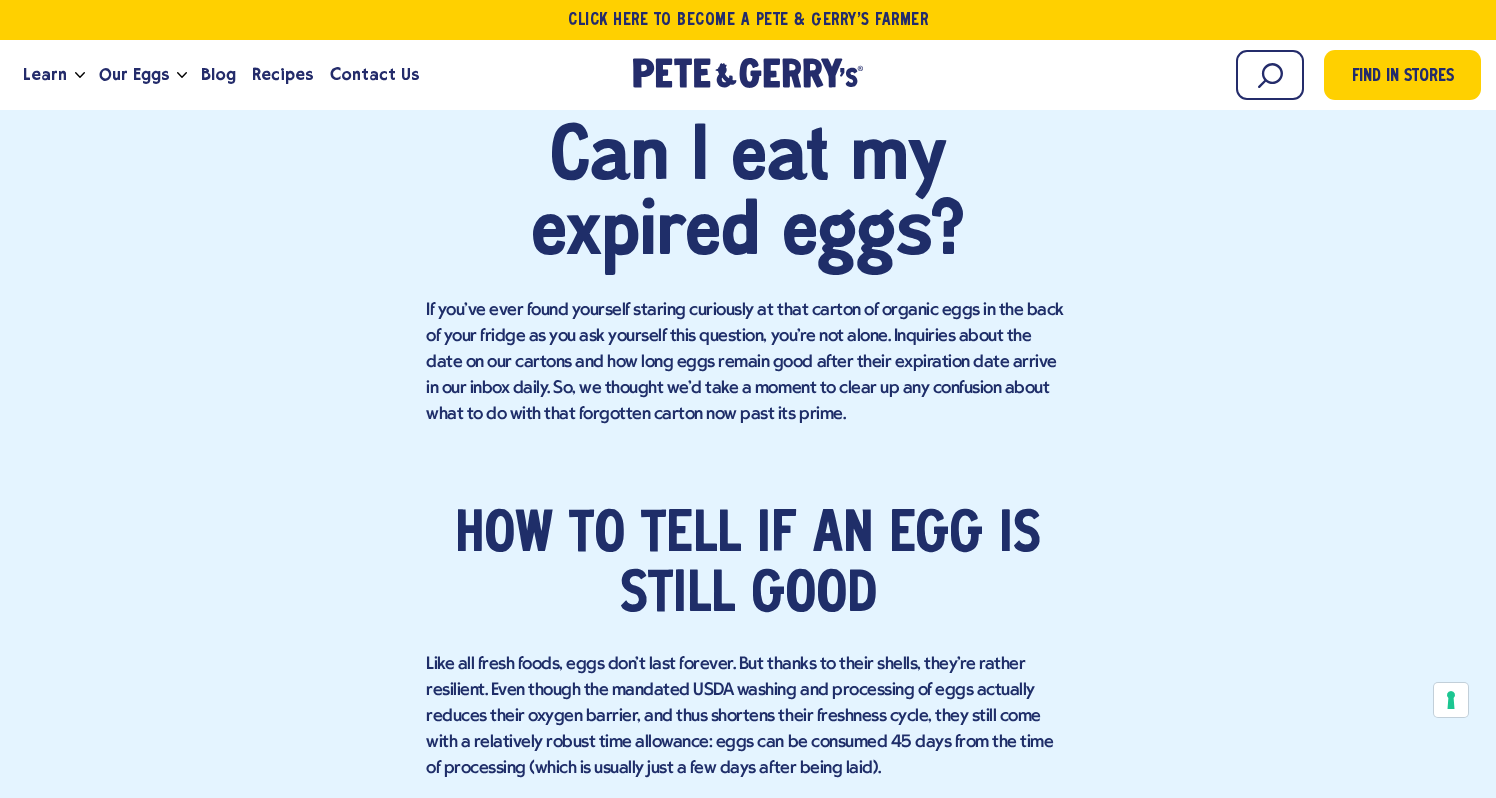scroll, scrollTop: 1127, scrollLeft: 0, axis: vertical 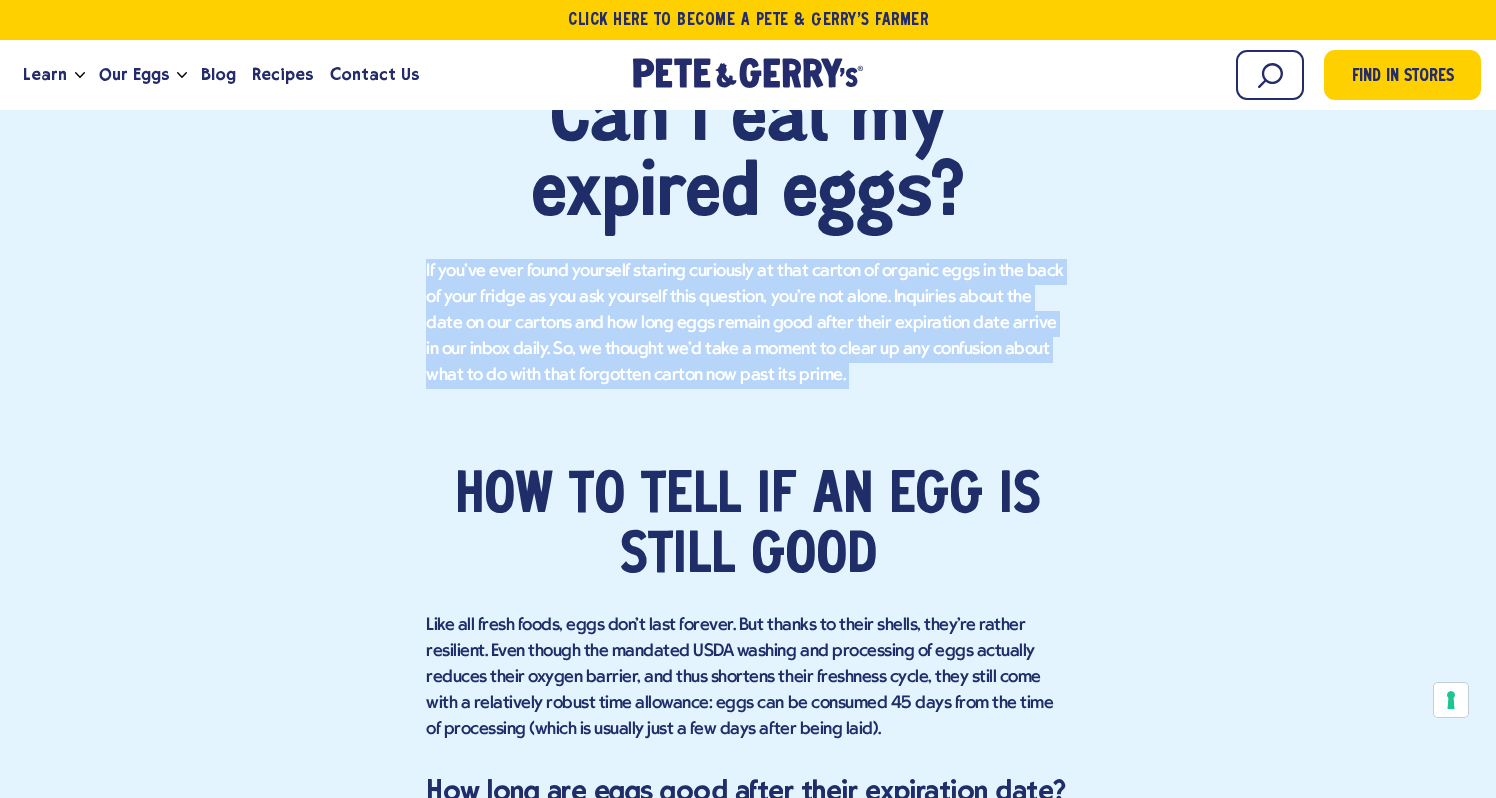 drag, startPoint x: 968, startPoint y: 390, endPoint x: 970, endPoint y: 220, distance: 170.01176 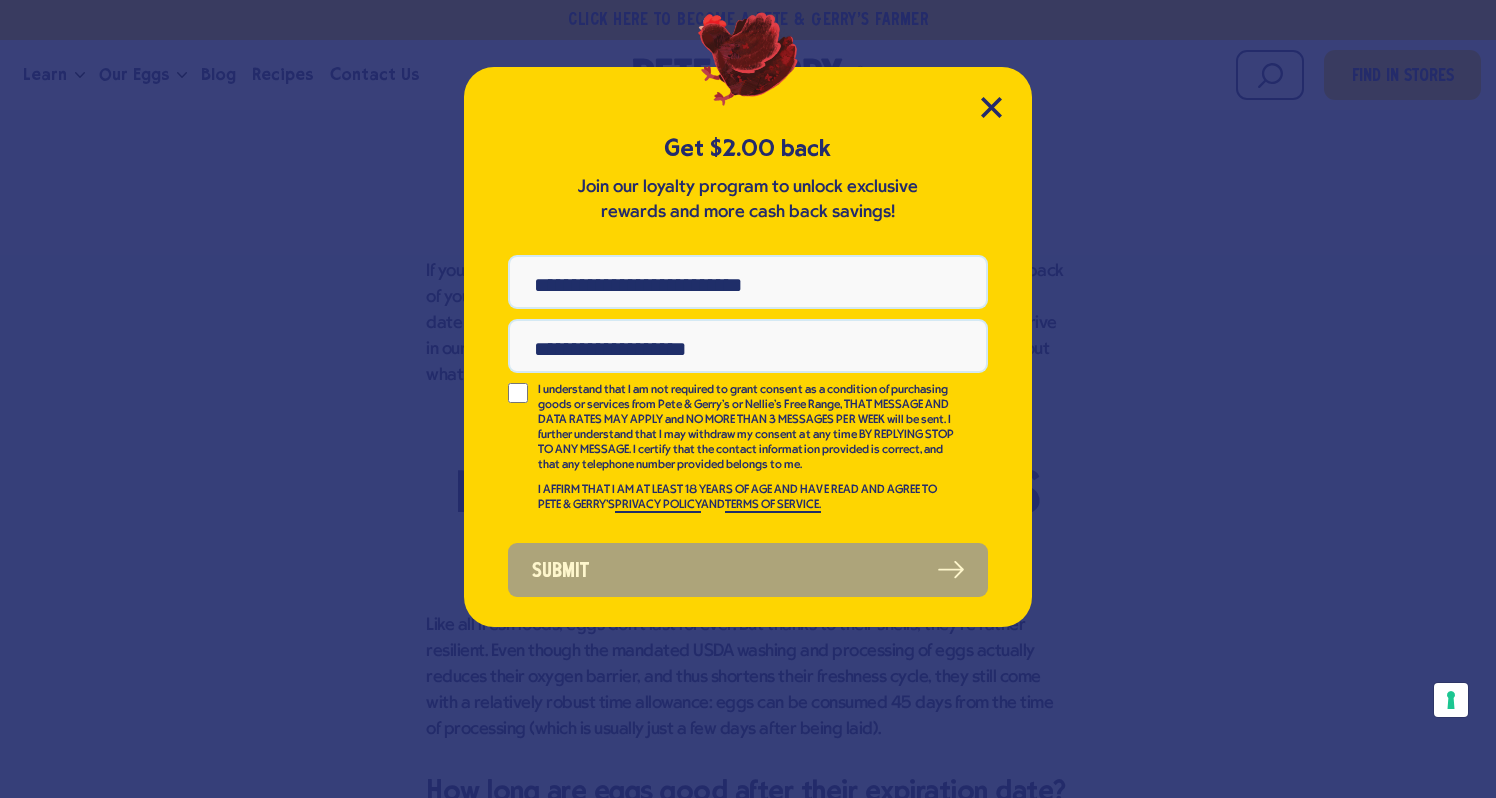 scroll, scrollTop: 0, scrollLeft: 0, axis: both 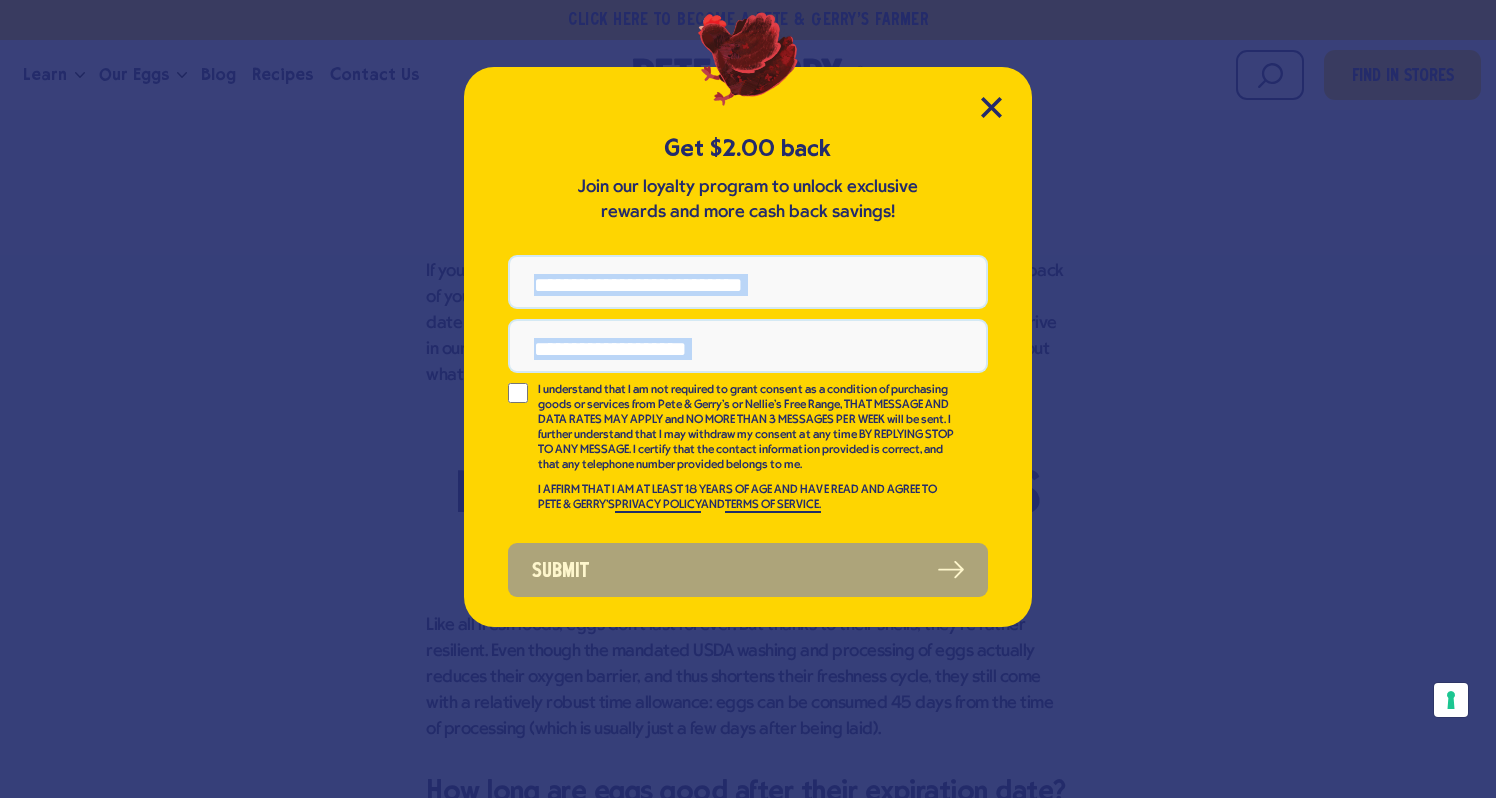 drag, startPoint x: 1004, startPoint y: 381, endPoint x: 994, endPoint y: 246, distance: 135.36986 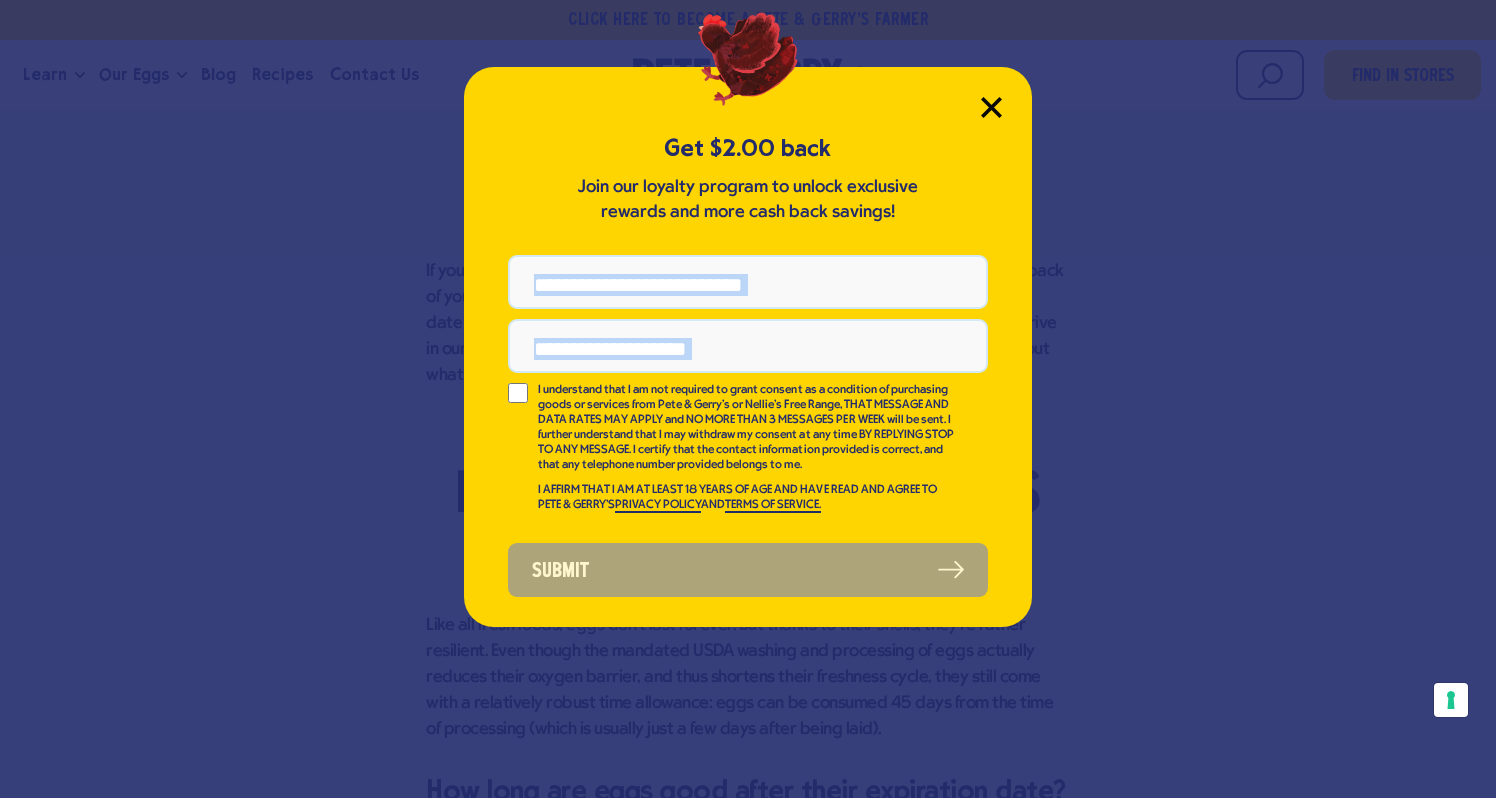 click 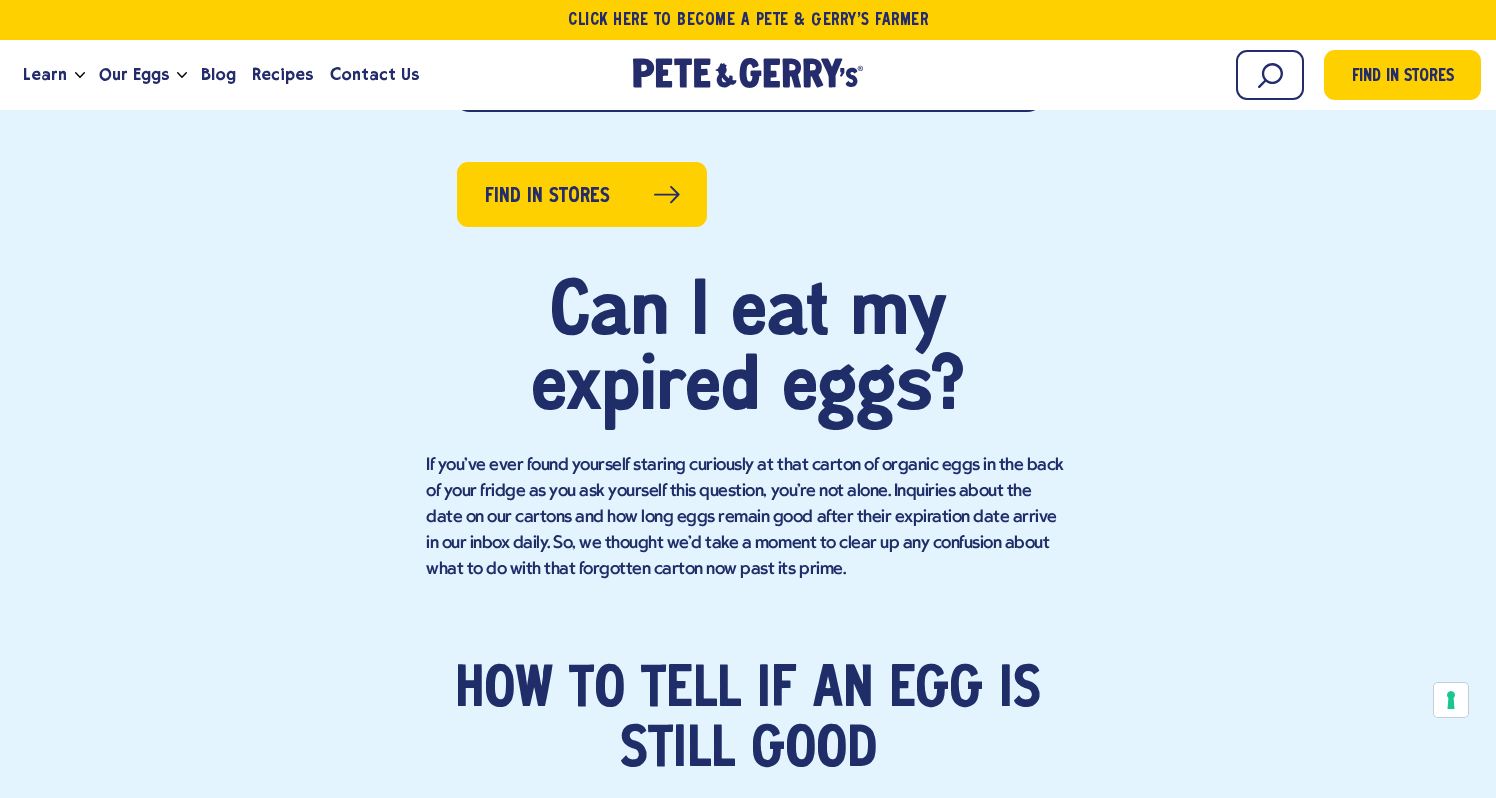 scroll, scrollTop: 1127, scrollLeft: 0, axis: vertical 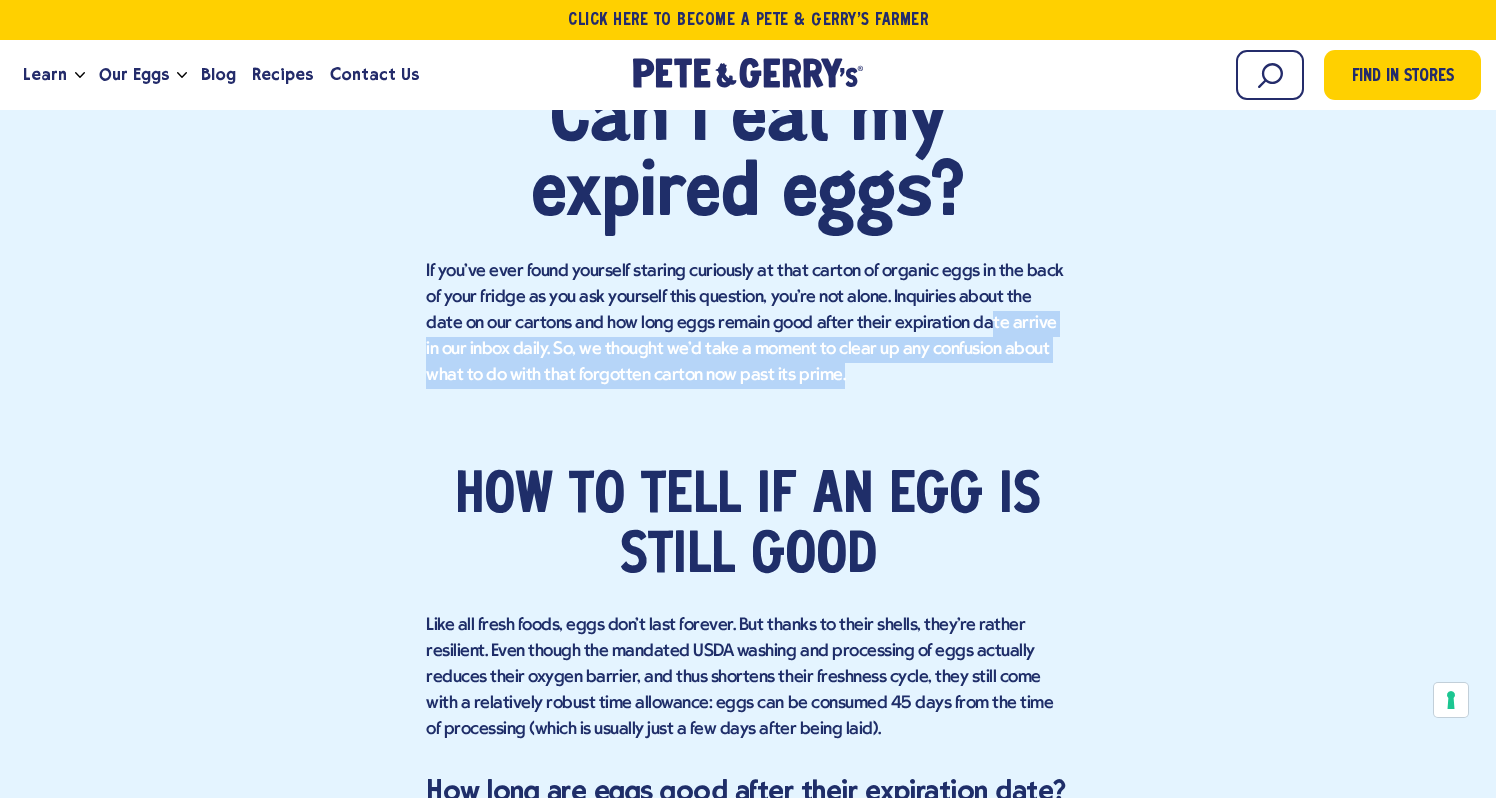 drag, startPoint x: 940, startPoint y: 389, endPoint x: 920, endPoint y: 312, distance: 79.555016 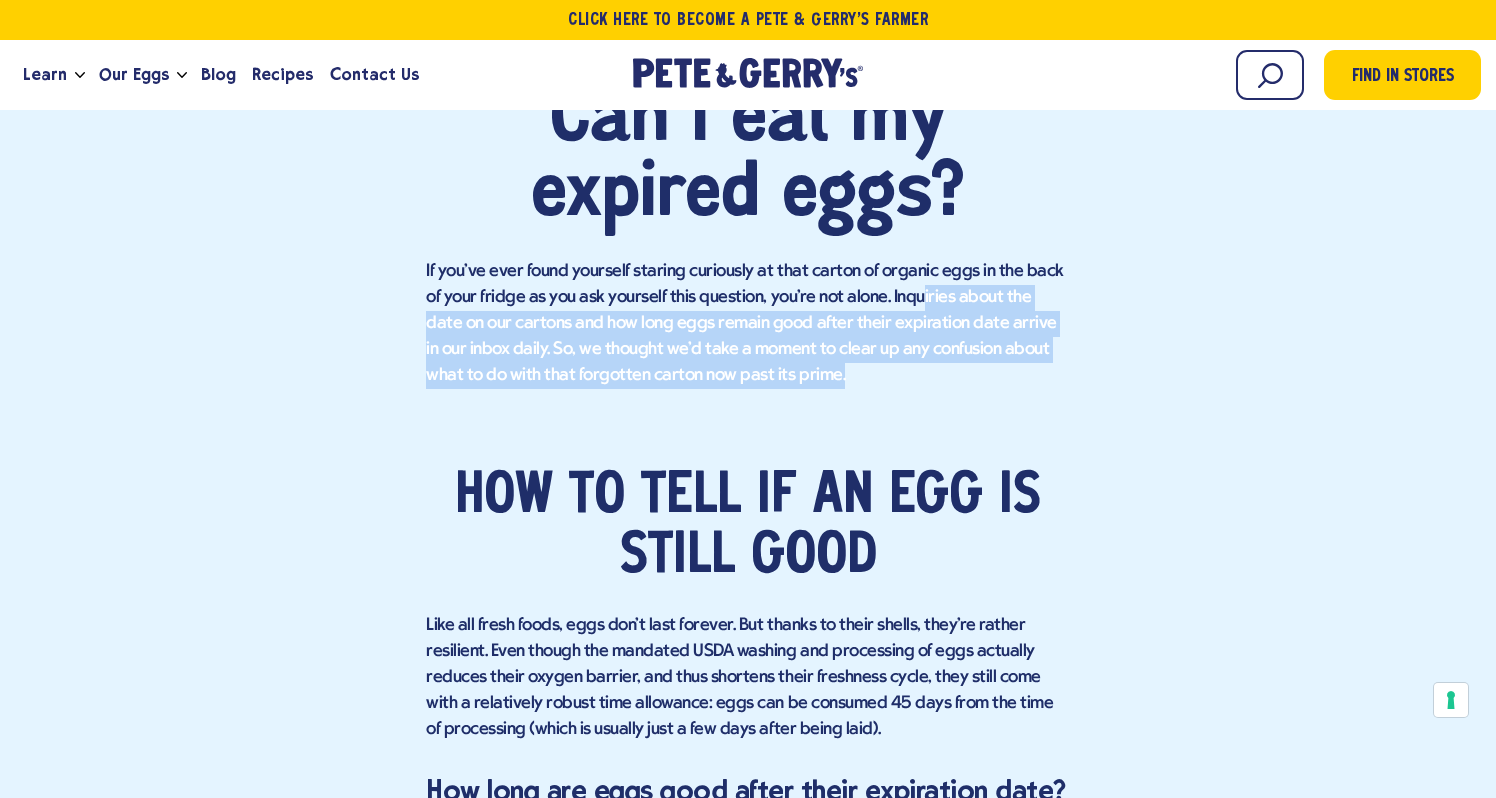 drag, startPoint x: 919, startPoint y: 361, endPoint x: 897, endPoint y: 293, distance: 71.470276 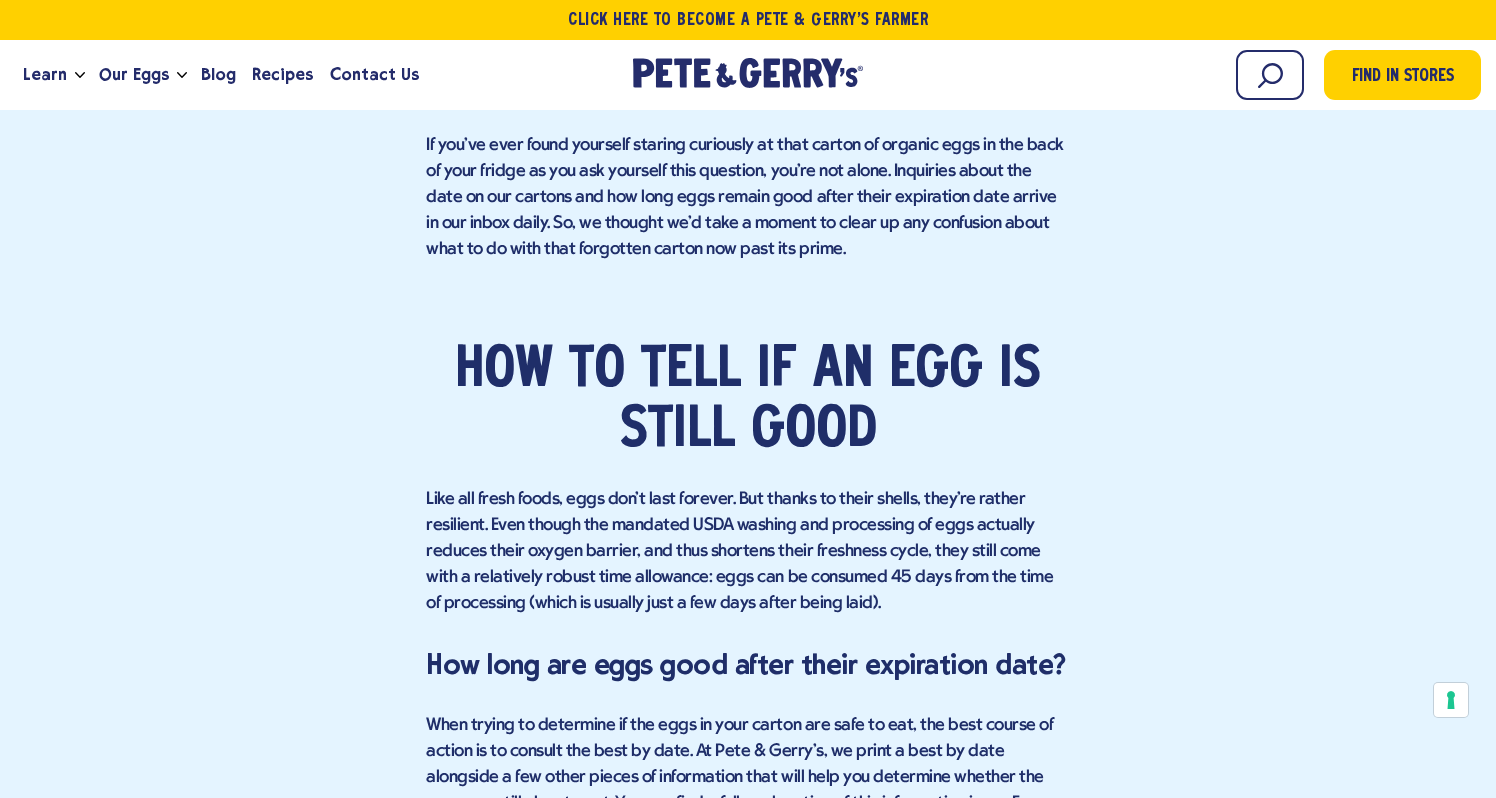 scroll, scrollTop: 1389, scrollLeft: 0, axis: vertical 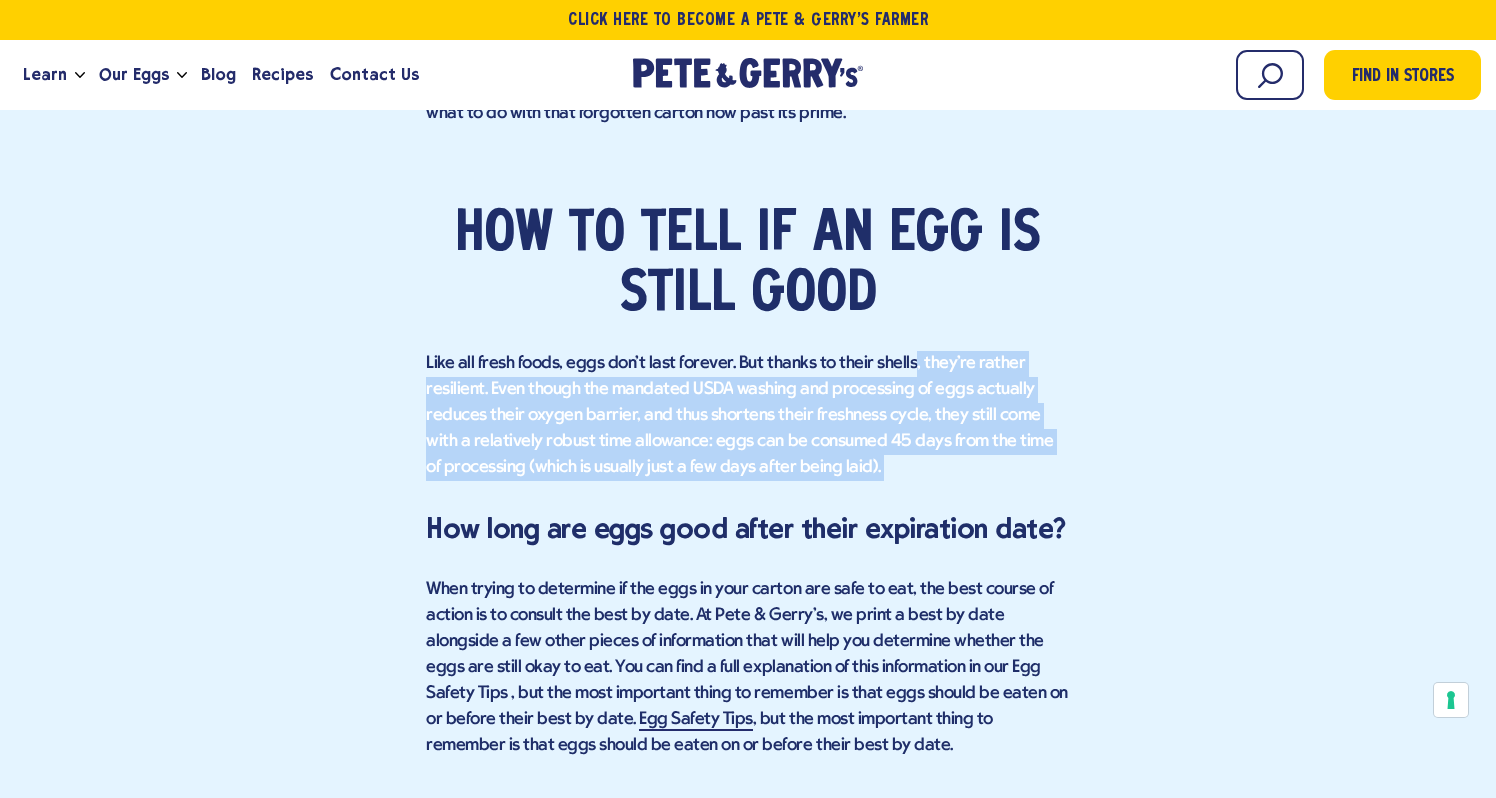 drag, startPoint x: 924, startPoint y: 486, endPoint x: 906, endPoint y: 356, distance: 131.24023 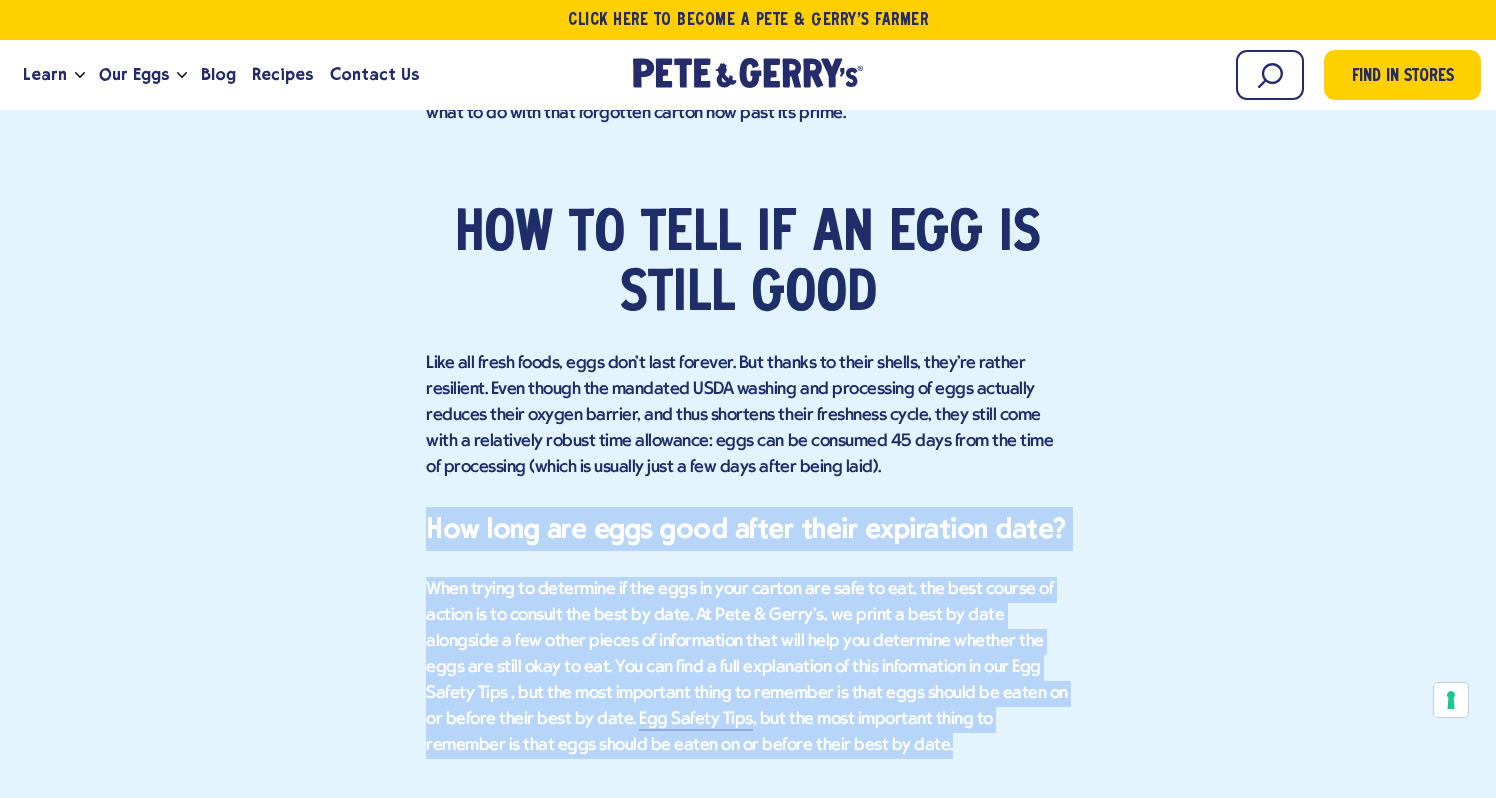 drag, startPoint x: 849, startPoint y: 726, endPoint x: 795, endPoint y: 504, distance: 228.47319 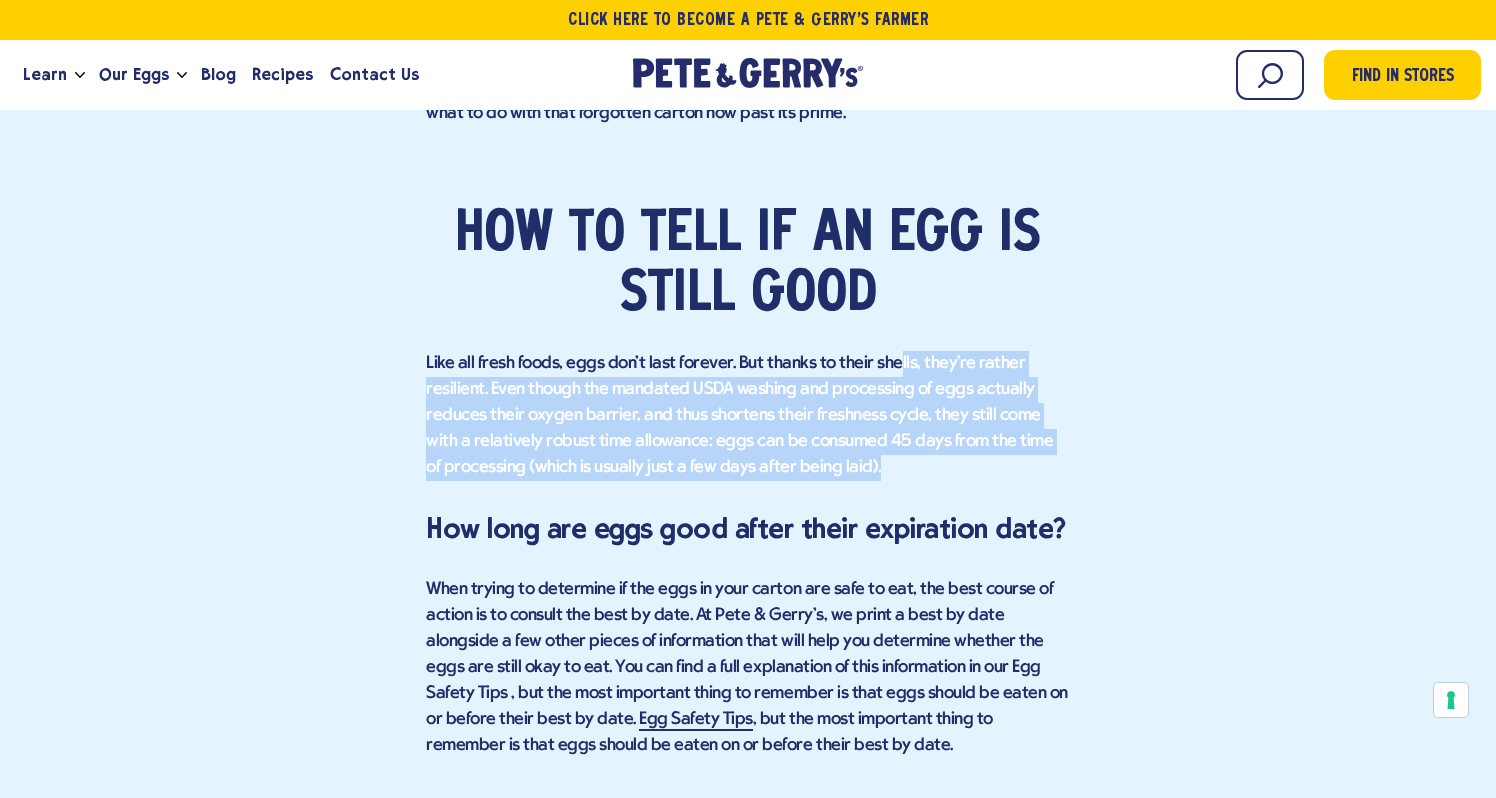 drag, startPoint x: 894, startPoint y: 477, endPoint x: 888, endPoint y: 365, distance: 112.1606 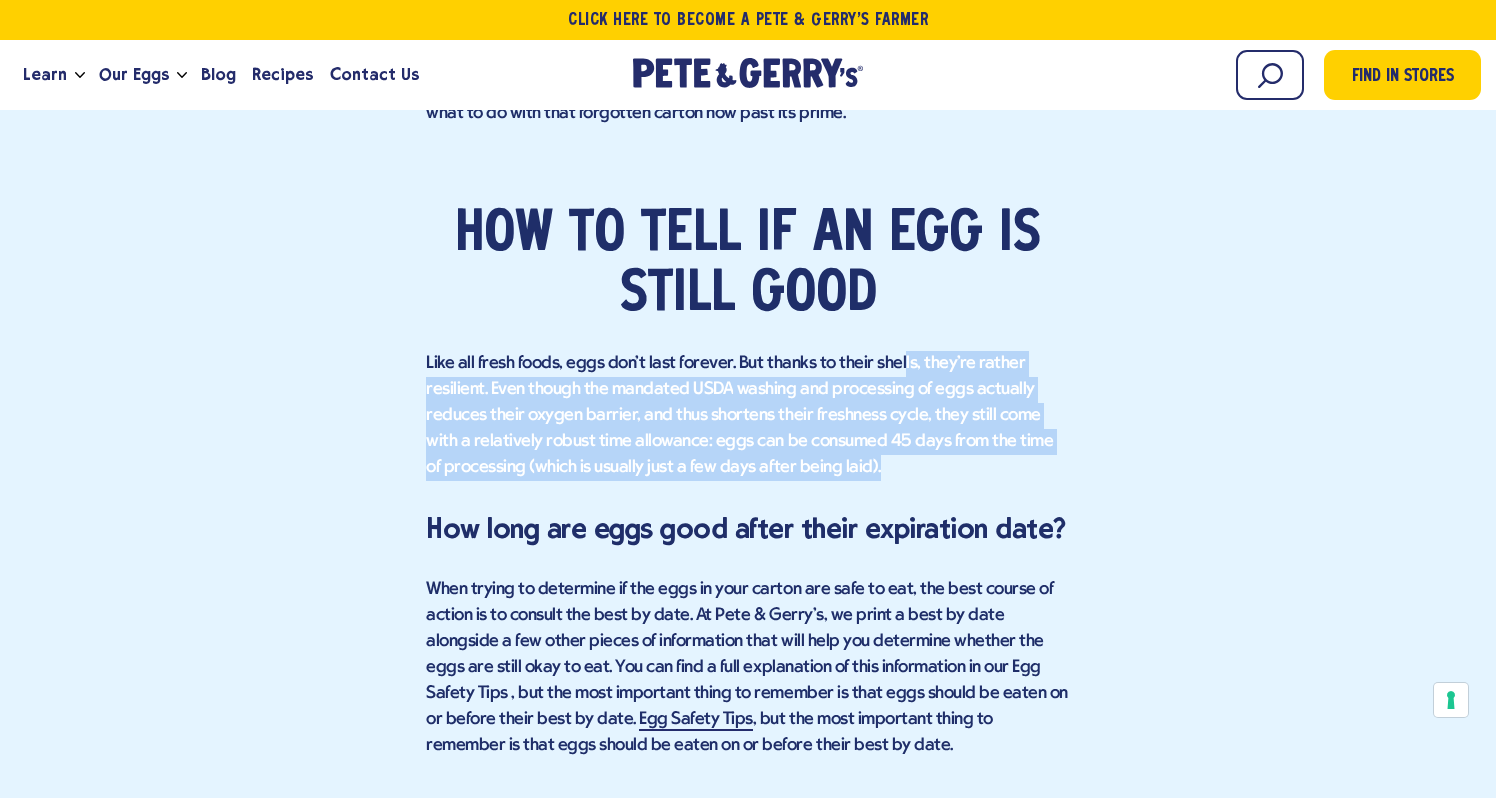 drag, startPoint x: 909, startPoint y: 462, endPoint x: 896, endPoint y: 362, distance: 100.84146 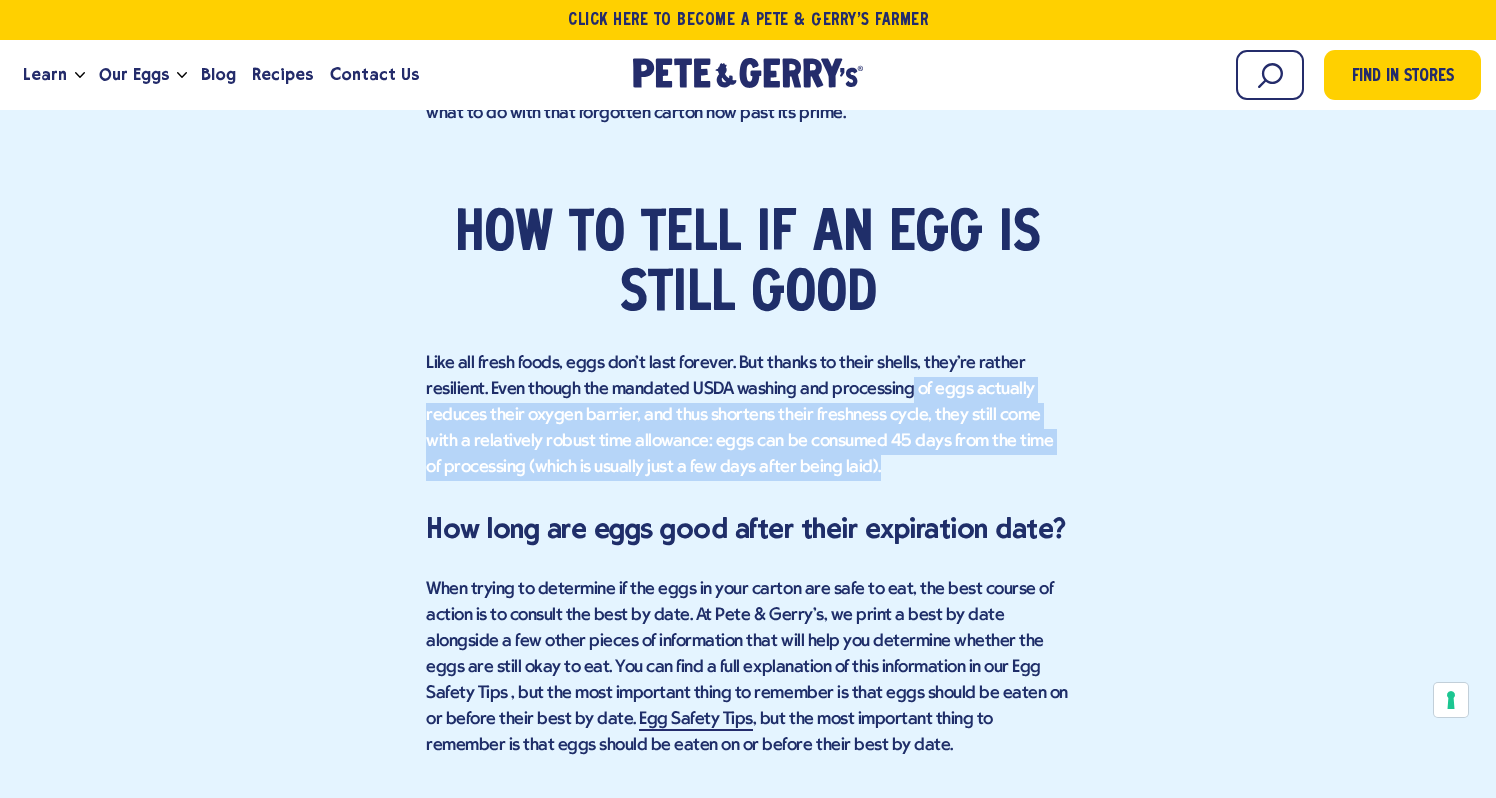 drag, startPoint x: 908, startPoint y: 473, endPoint x: 902, endPoint y: 381, distance: 92.19544 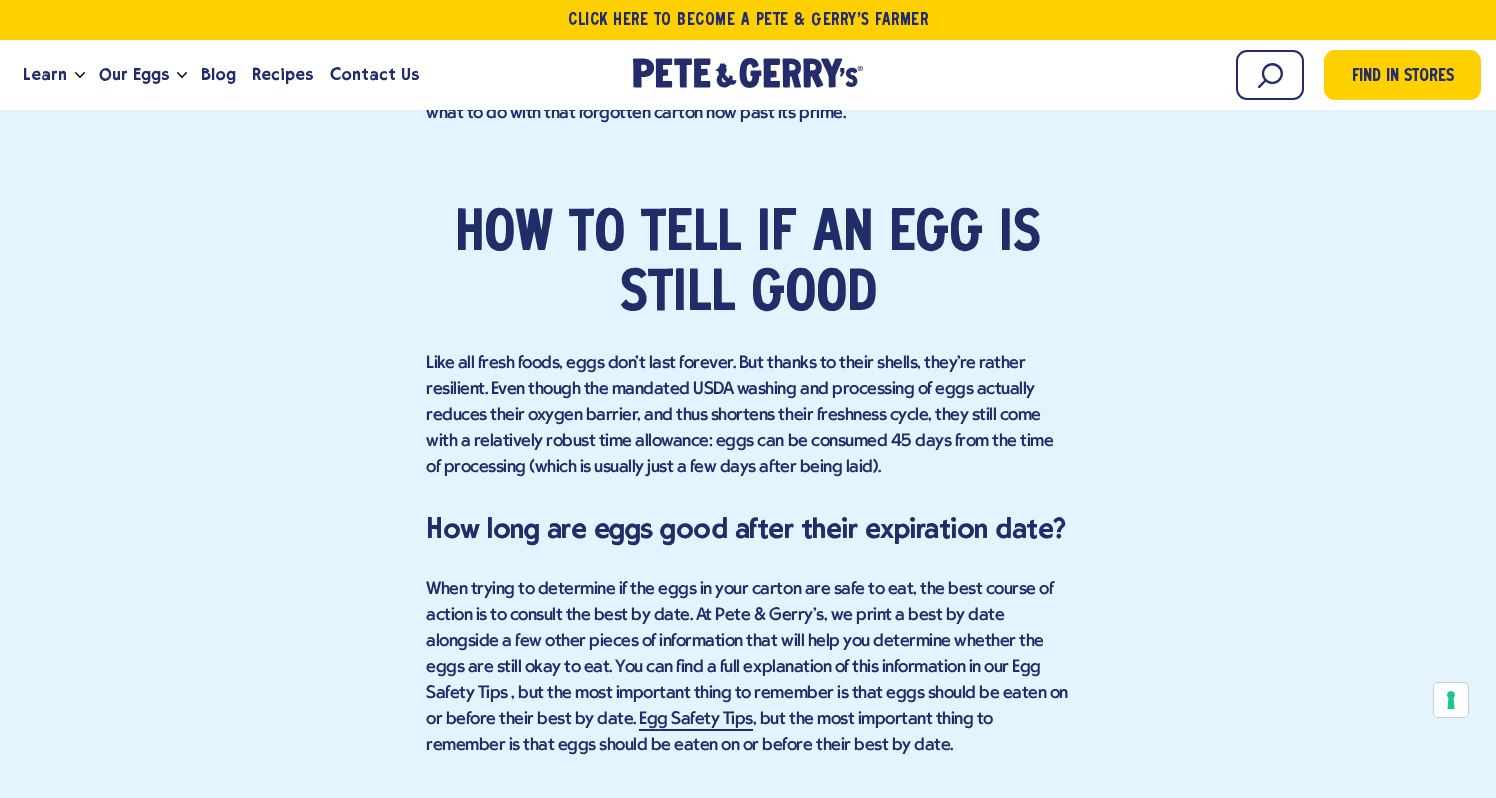 click on "Like all fresh foods, eggs don't last forever. But thanks to their shells, they're rather resilient. Even though the mandated USDA   washing and processing   of eggs actually reduces their oxygen barrier, and thus shortens their freshness cycle, they still come with a relatively robust time allowance: eggs can be consumed 45 days from the time of processing (which is usually just a few days after being laid)." at bounding box center (748, 416) 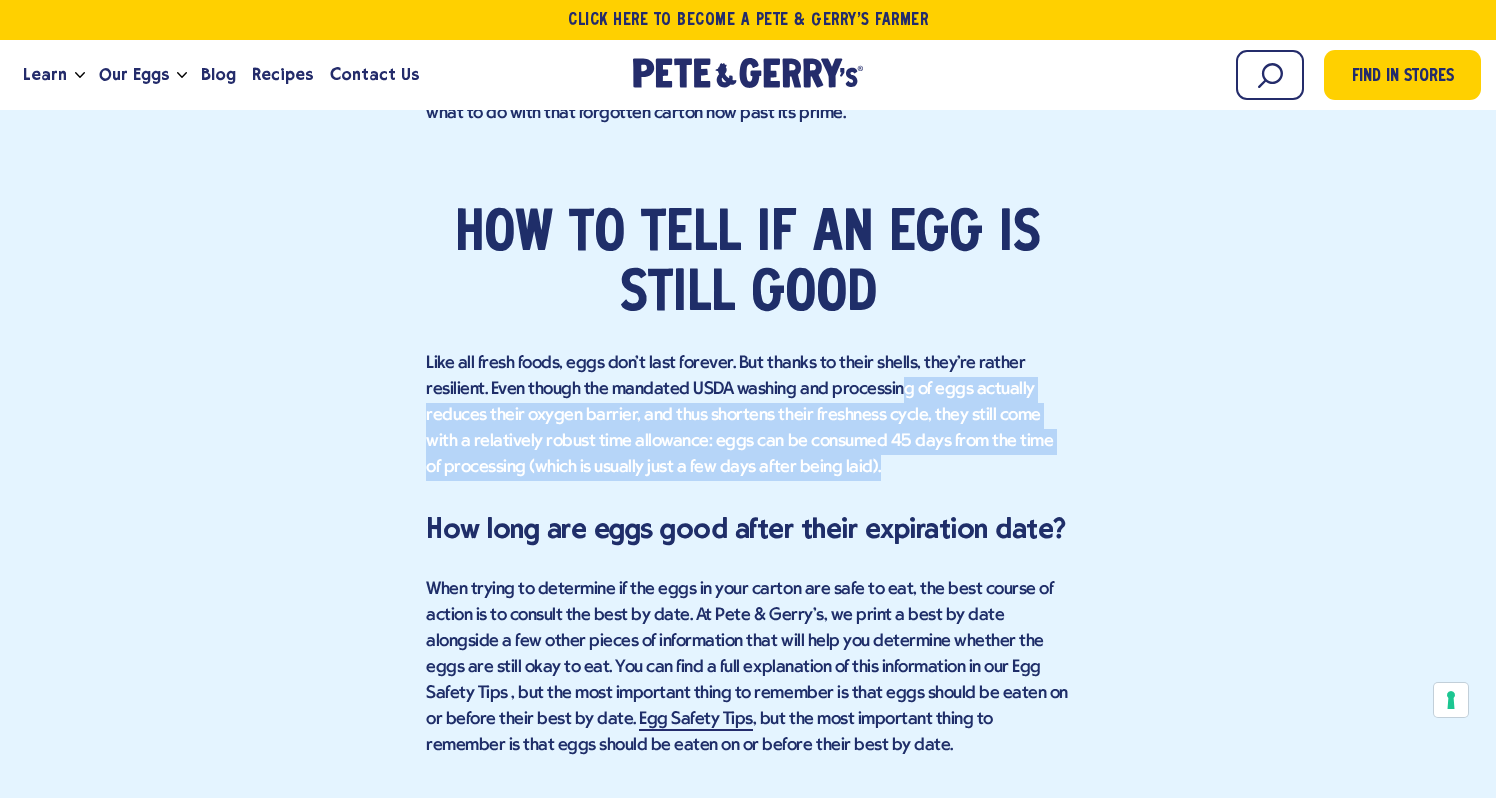 drag, startPoint x: 902, startPoint y: 456, endPoint x: 894, endPoint y: 384, distance: 72.443085 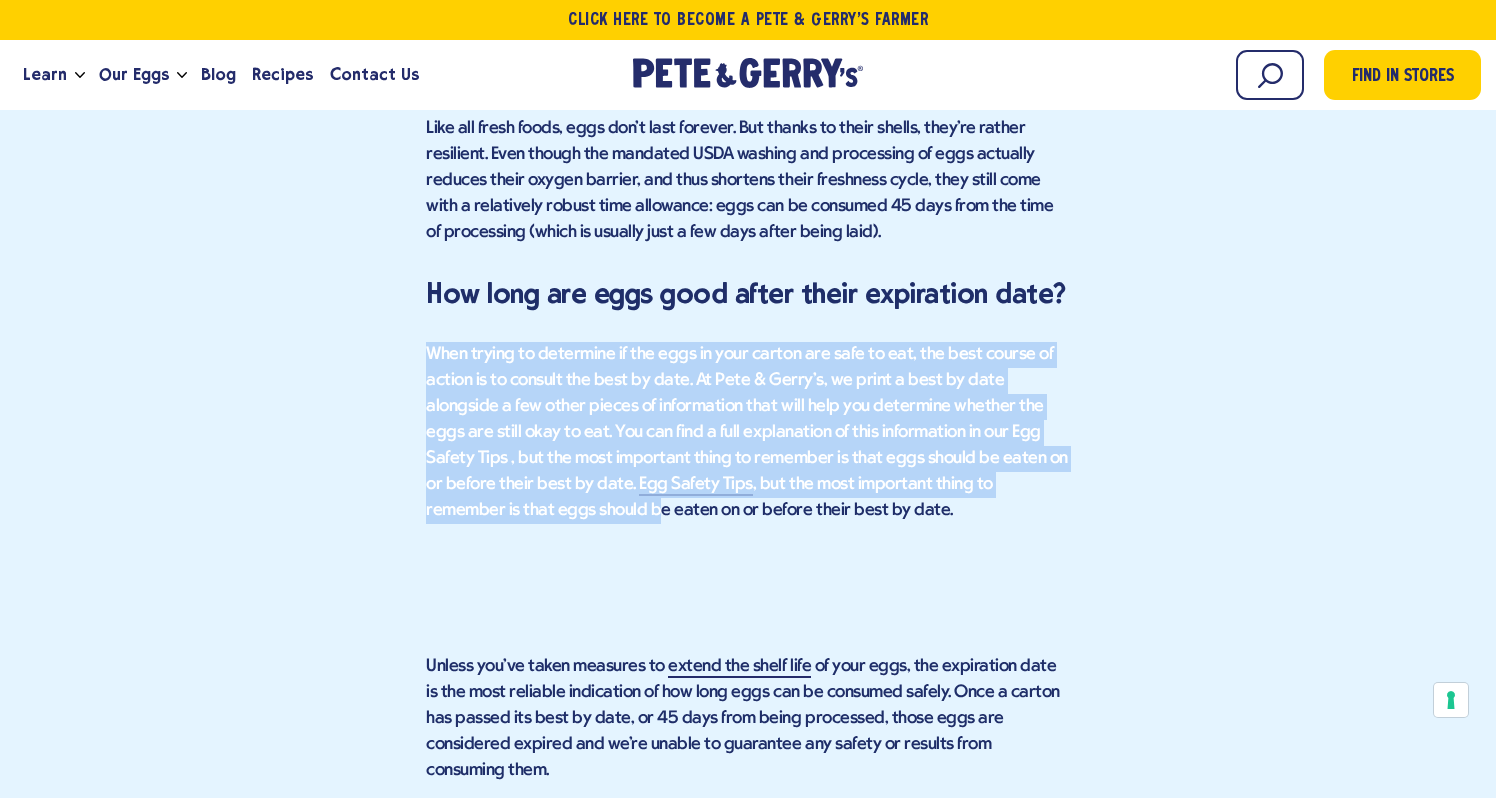 drag, startPoint x: 857, startPoint y: 449, endPoint x: 824, endPoint y: 317, distance: 136.06248 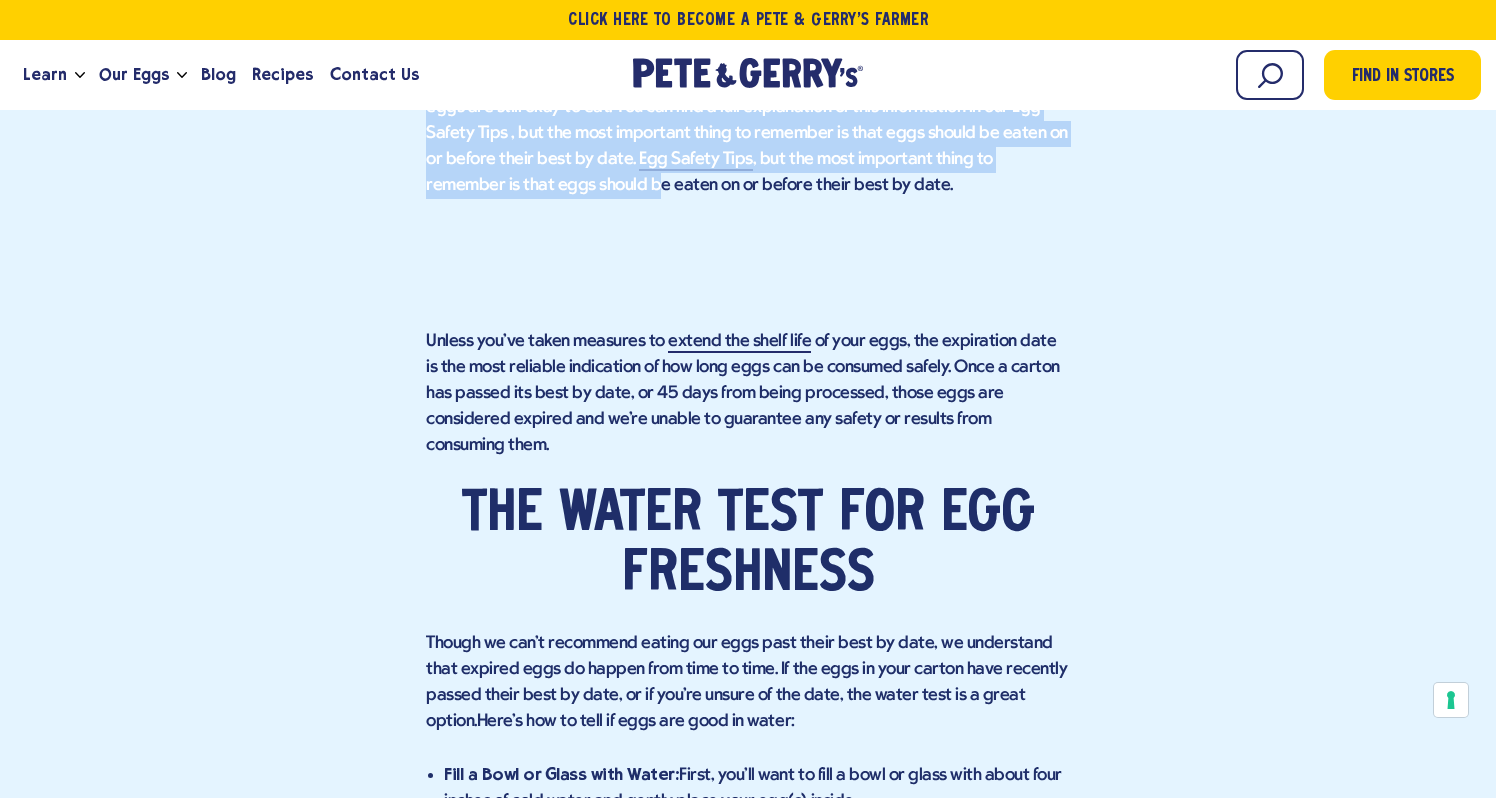 scroll, scrollTop: 2004, scrollLeft: 0, axis: vertical 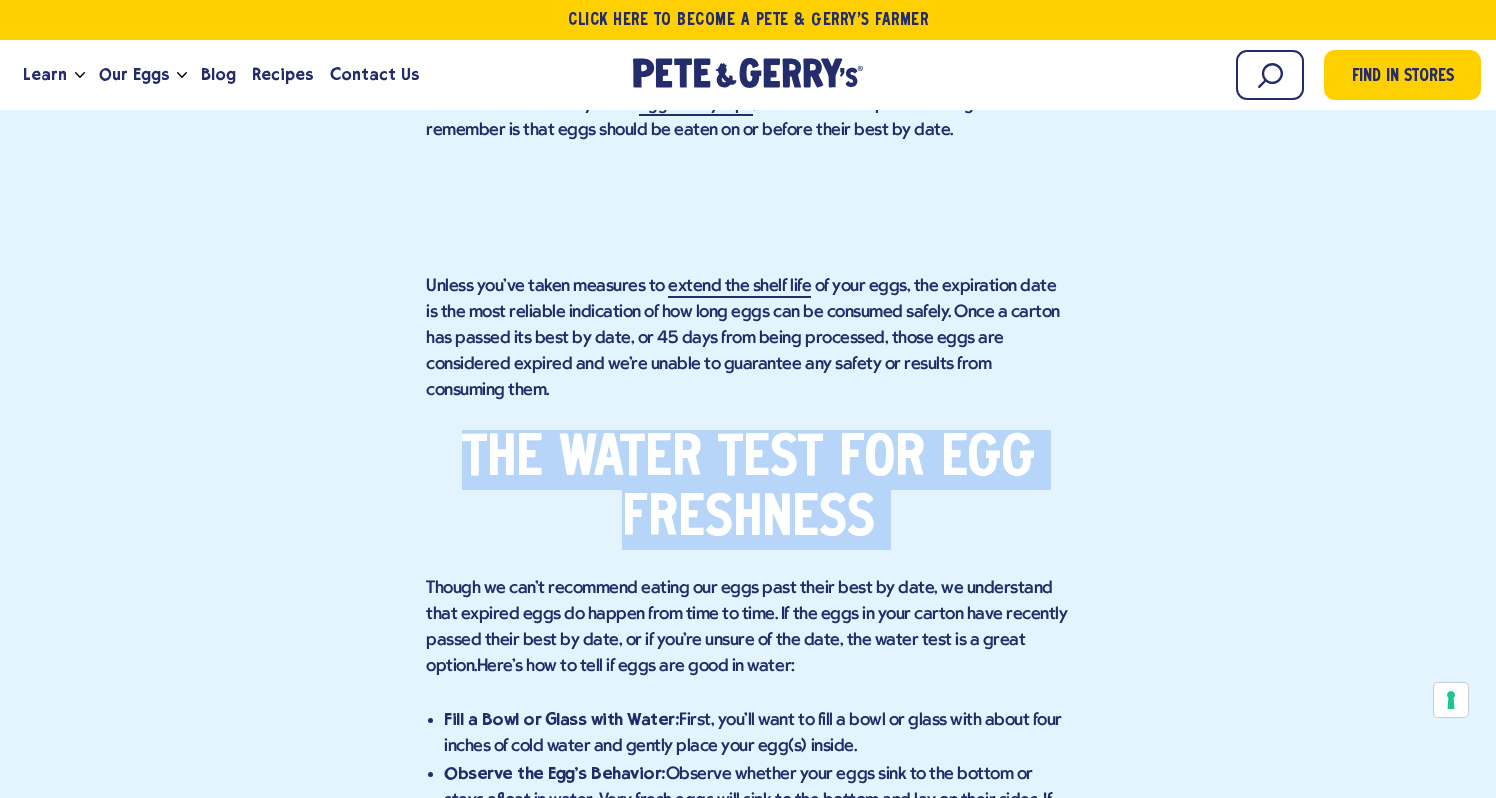 drag, startPoint x: 880, startPoint y: 503, endPoint x: 837, endPoint y: 334, distance: 174.38463 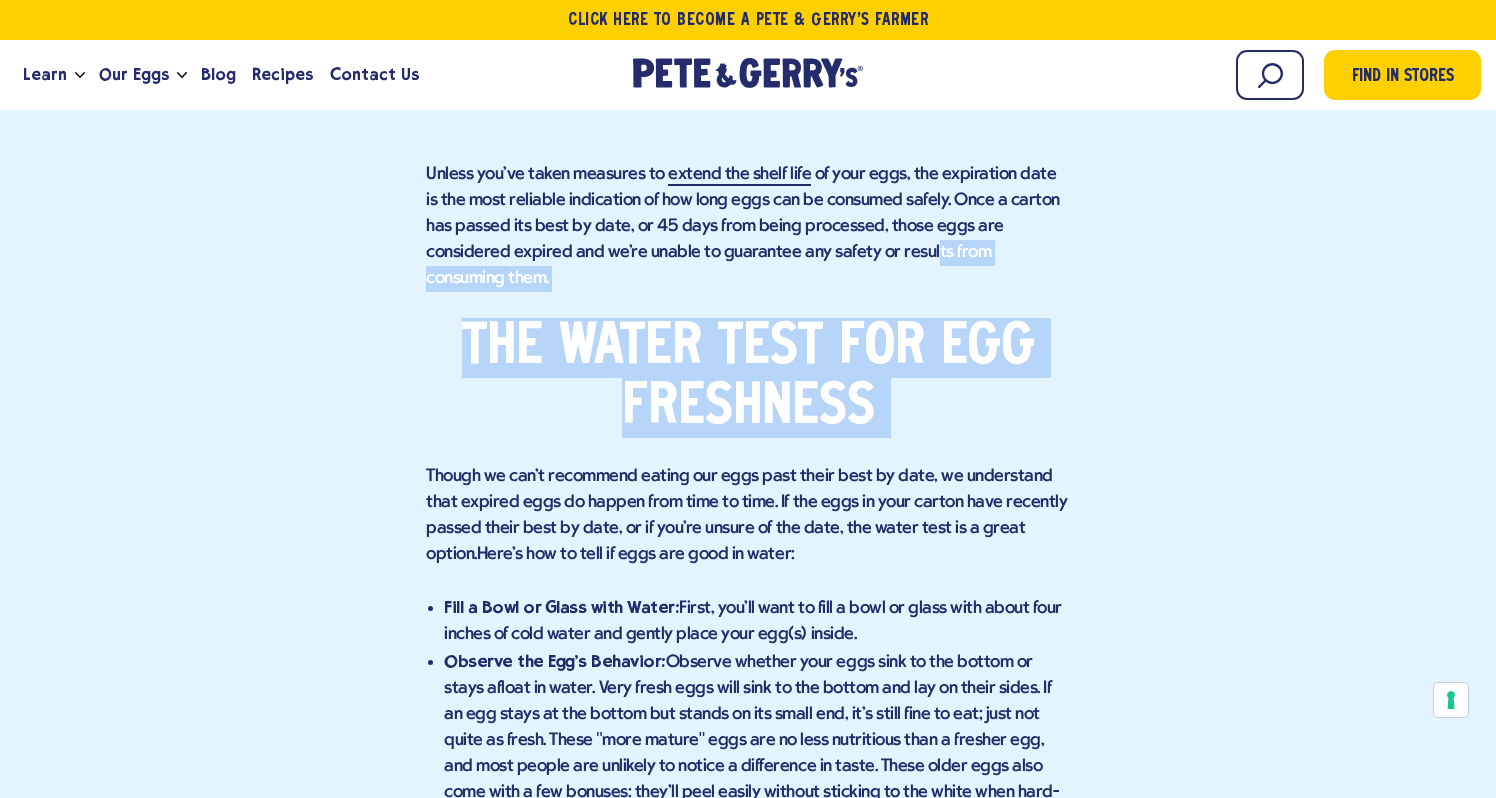 scroll, scrollTop: 2291, scrollLeft: 0, axis: vertical 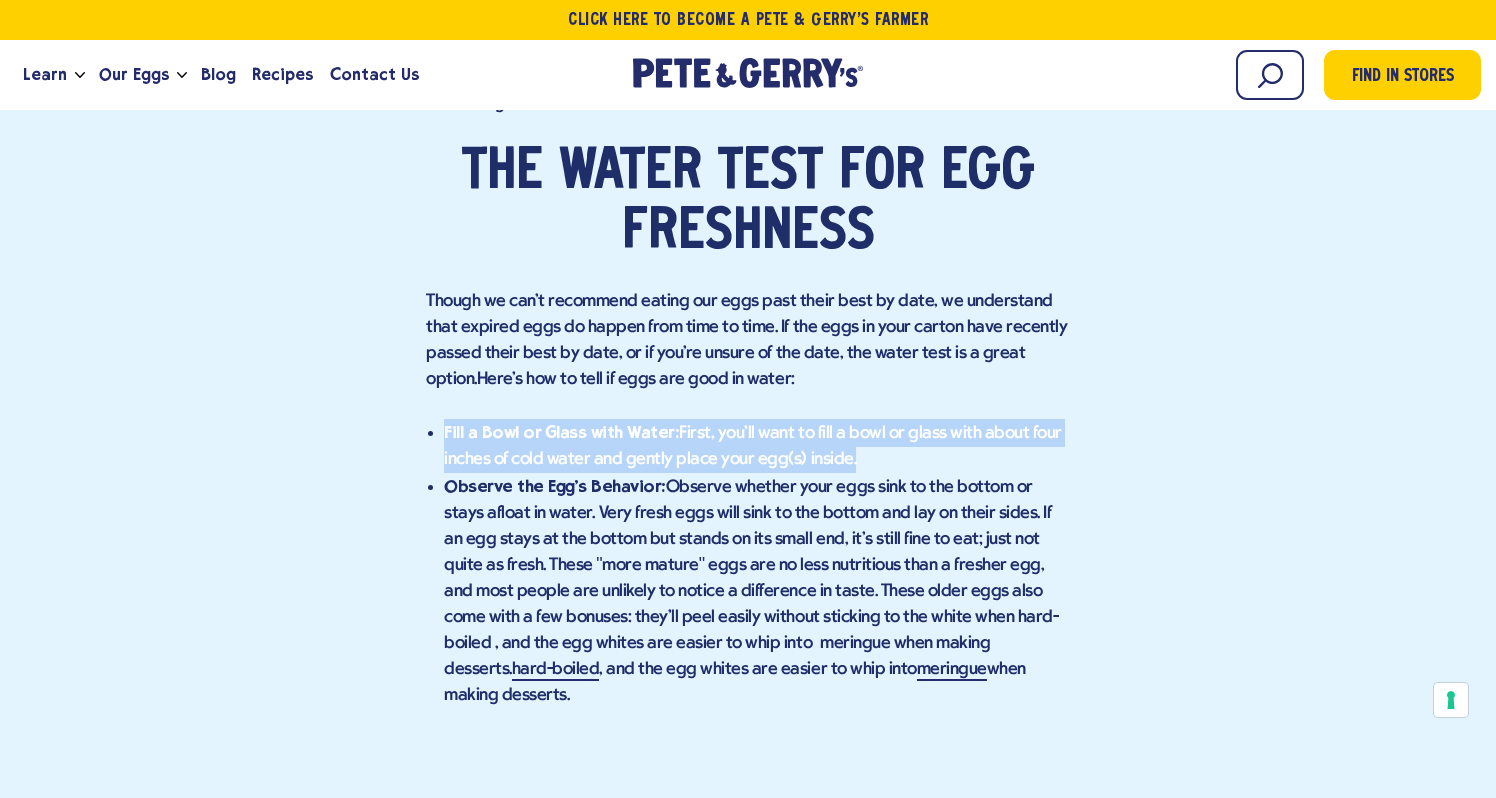 drag, startPoint x: 879, startPoint y: 410, endPoint x: 871, endPoint y: 332, distance: 78.40918 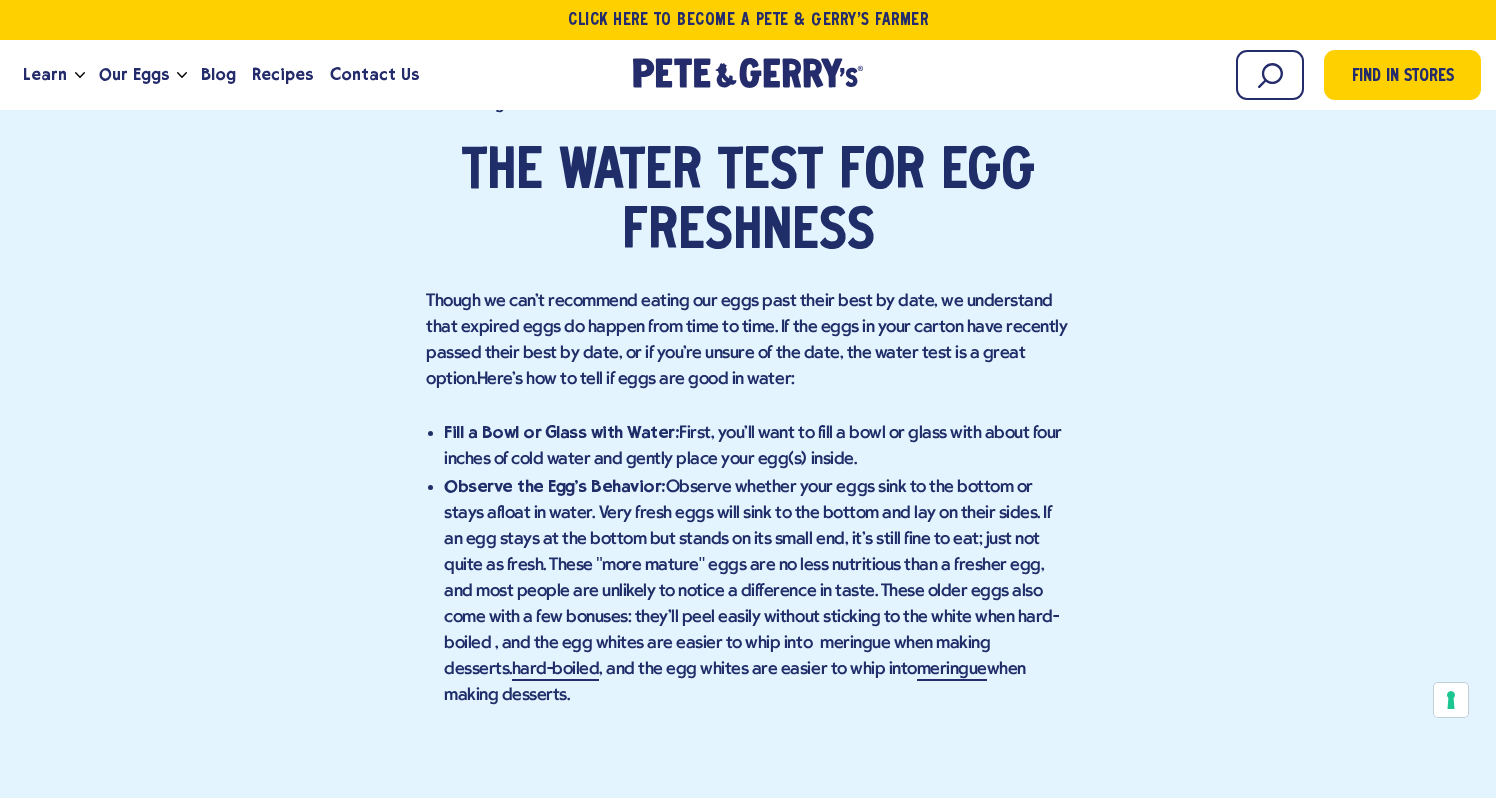 click on "Though we can’t recommend eating our eggs past their best by date, we understand that expired eggs do happen from time to time. If the eggs in your carton have recently passed their best by date, or if you're unsure of the date, the water test is a great option.  Here’s how to tell if eggs are good in water:" at bounding box center [748, 341] 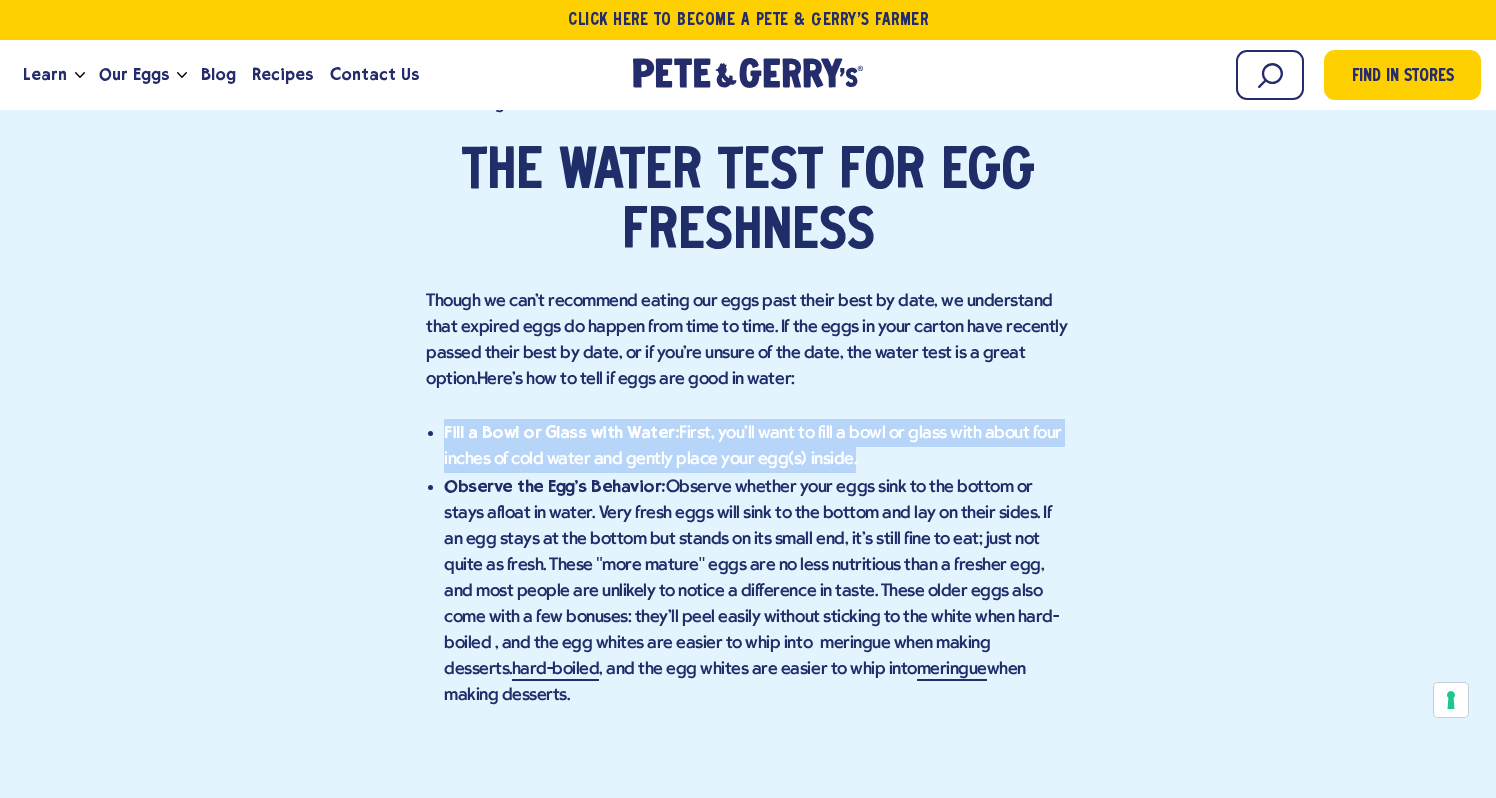 drag, startPoint x: 888, startPoint y: 409, endPoint x: 876, endPoint y: 326, distance: 83.86298 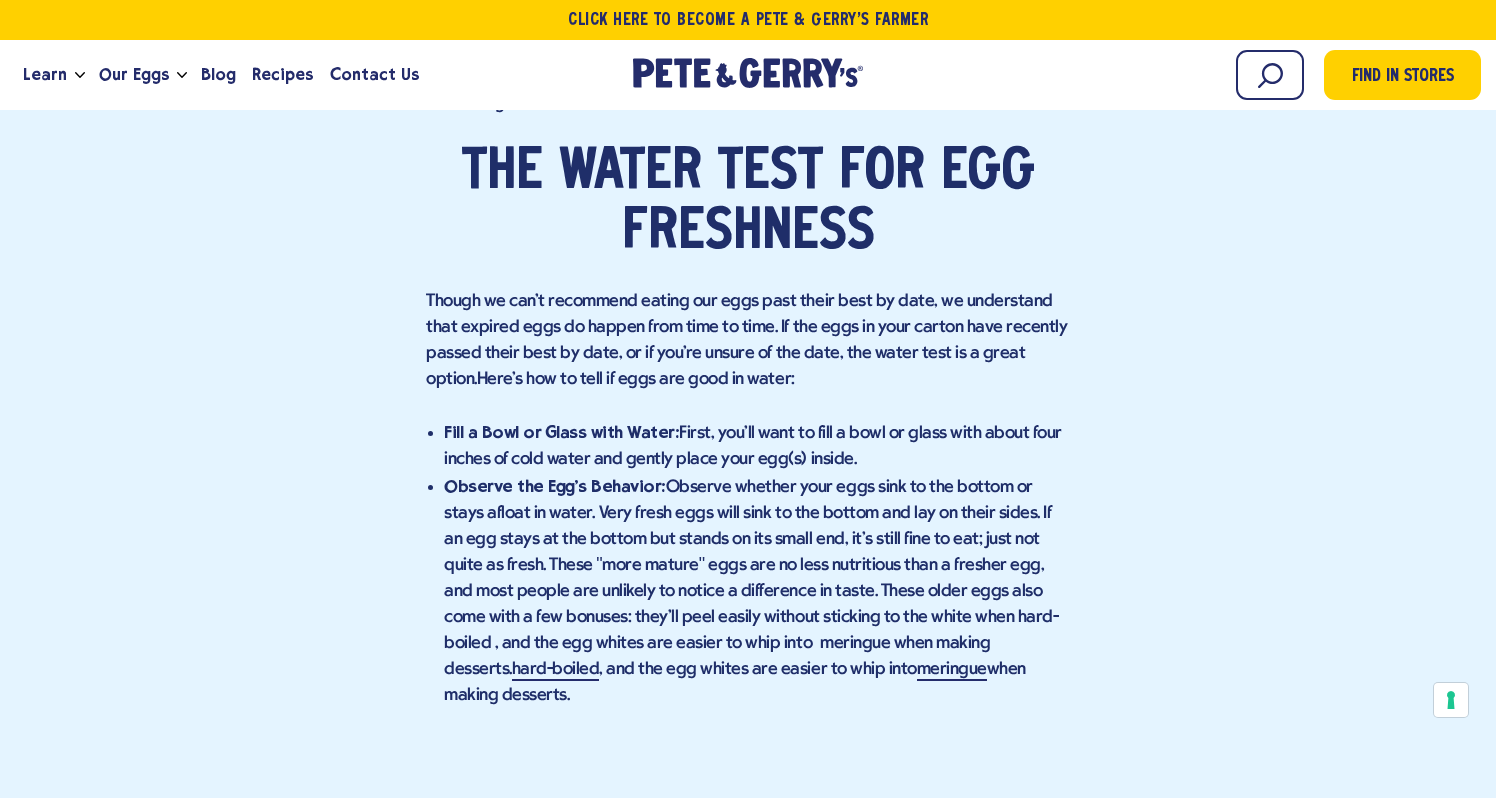 click on "Though we can’t recommend eating our eggs past their best by date, we understand that expired eggs do happen from time to time. If the eggs in your carton have recently passed their best by date, or if you're unsure of the date, the water test is a great option.  Here’s how to tell if eggs are good in water:" at bounding box center [748, 341] 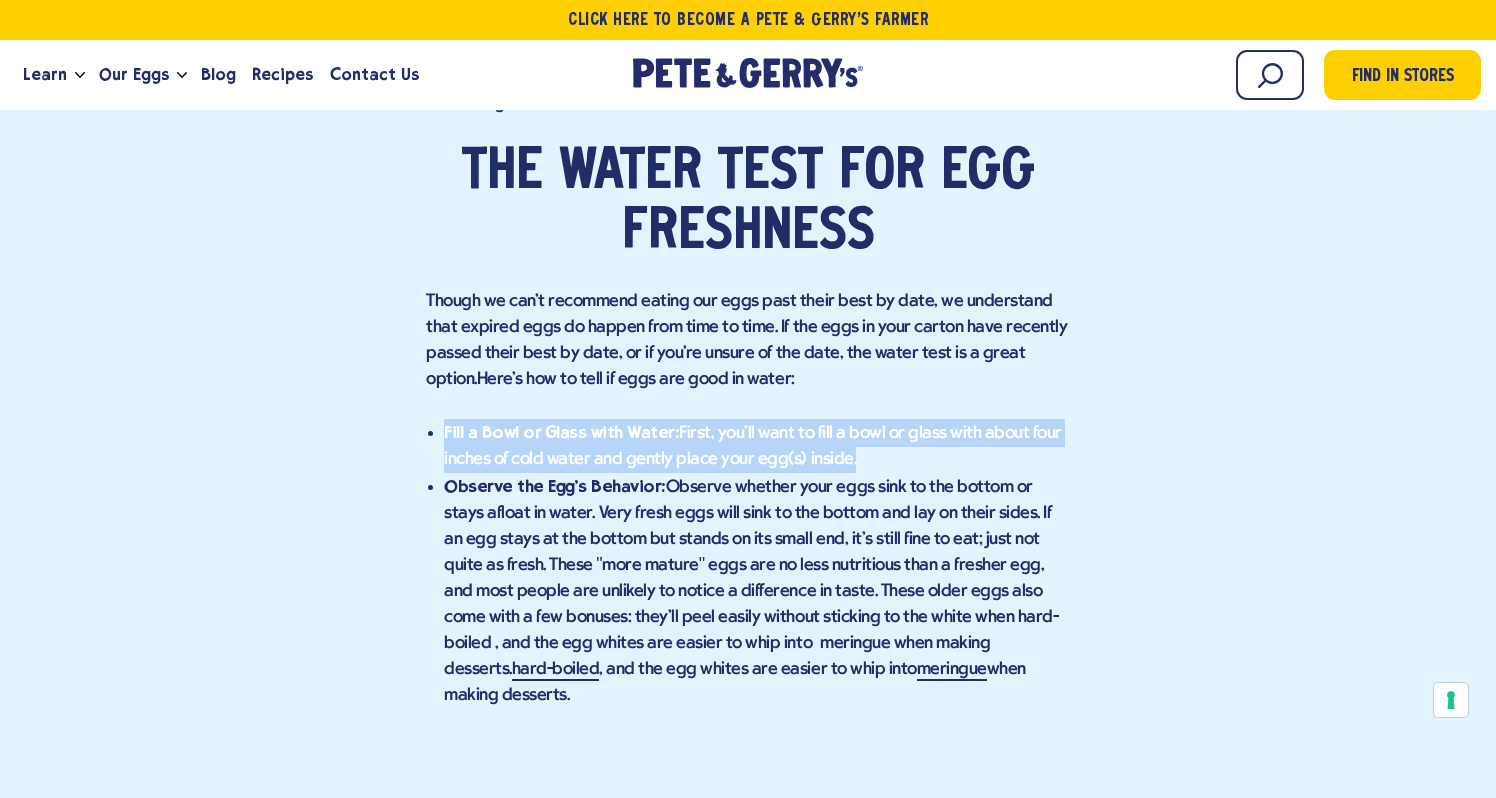 drag, startPoint x: 883, startPoint y: 409, endPoint x: 862, endPoint y: 320, distance: 91.44397 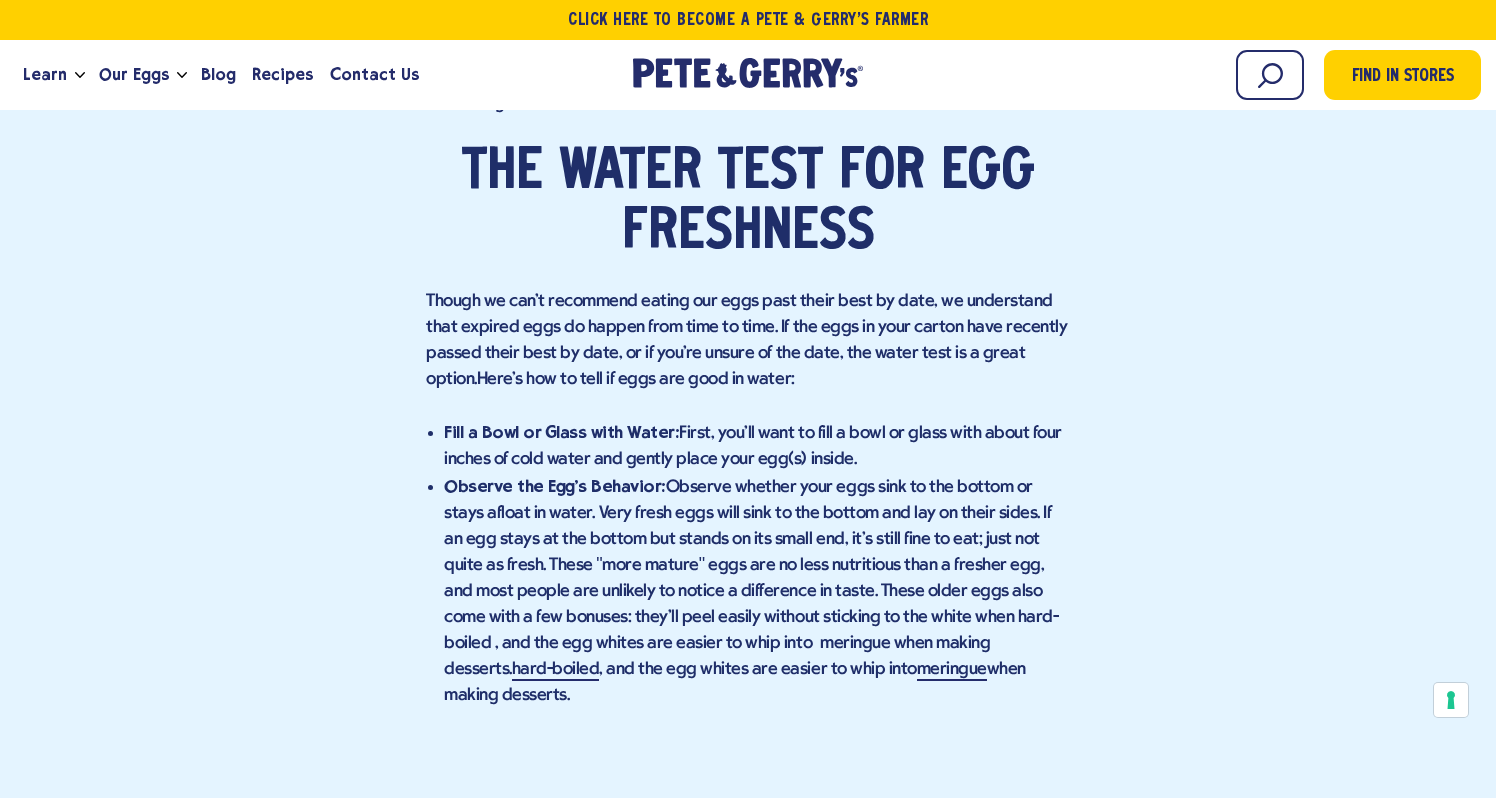 click on "Though we can’t recommend eating our eggs past their best by date, we understand that expired eggs do happen from time to time. If the eggs in your carton have recently passed their best by date, or if you're unsure of the date, the water test is a great option.  Here’s how to tell if eggs are good in water:" at bounding box center [748, 341] 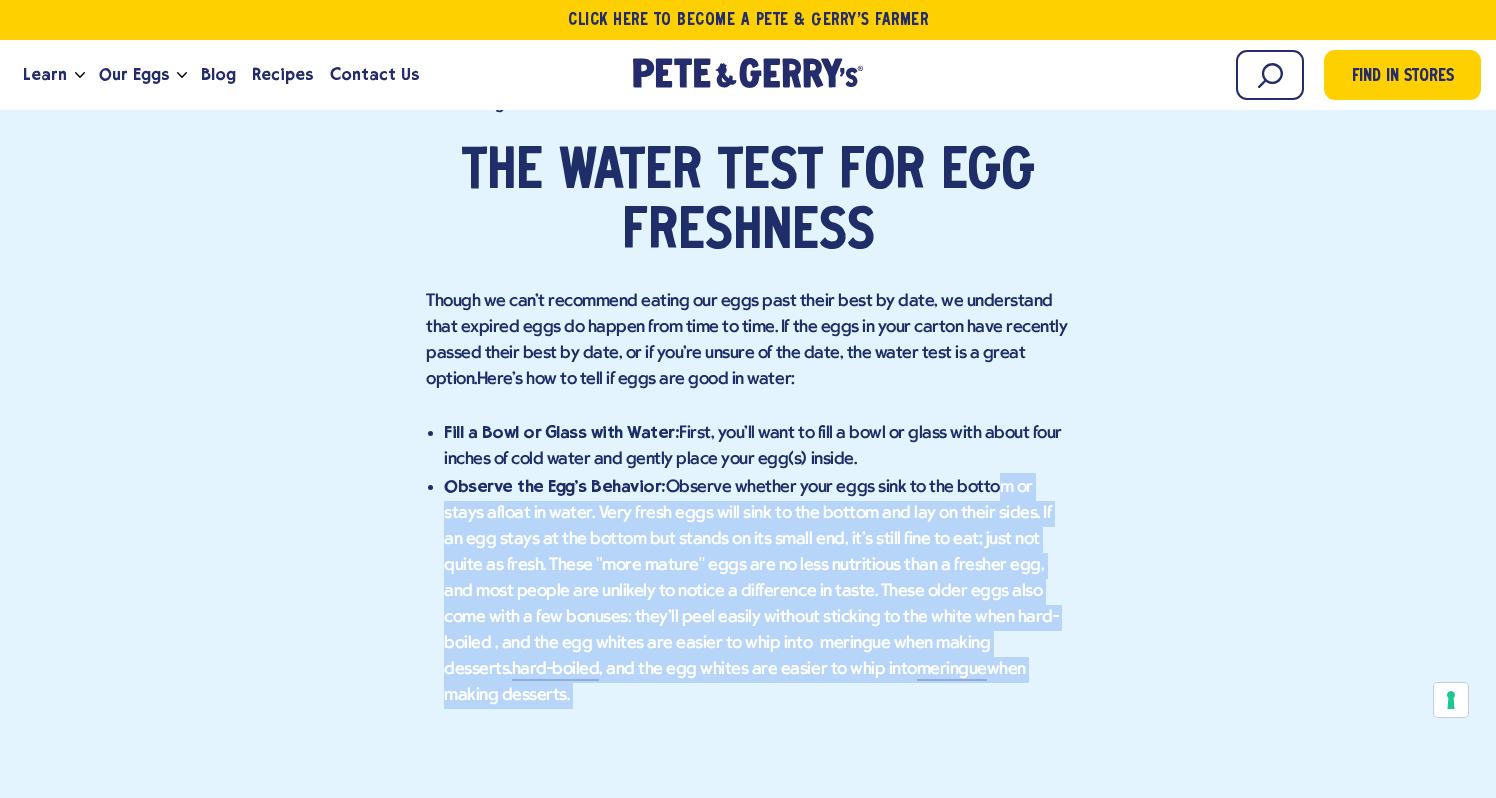 drag, startPoint x: 1002, startPoint y: 606, endPoint x: 974, endPoint y: 442, distance: 166.37308 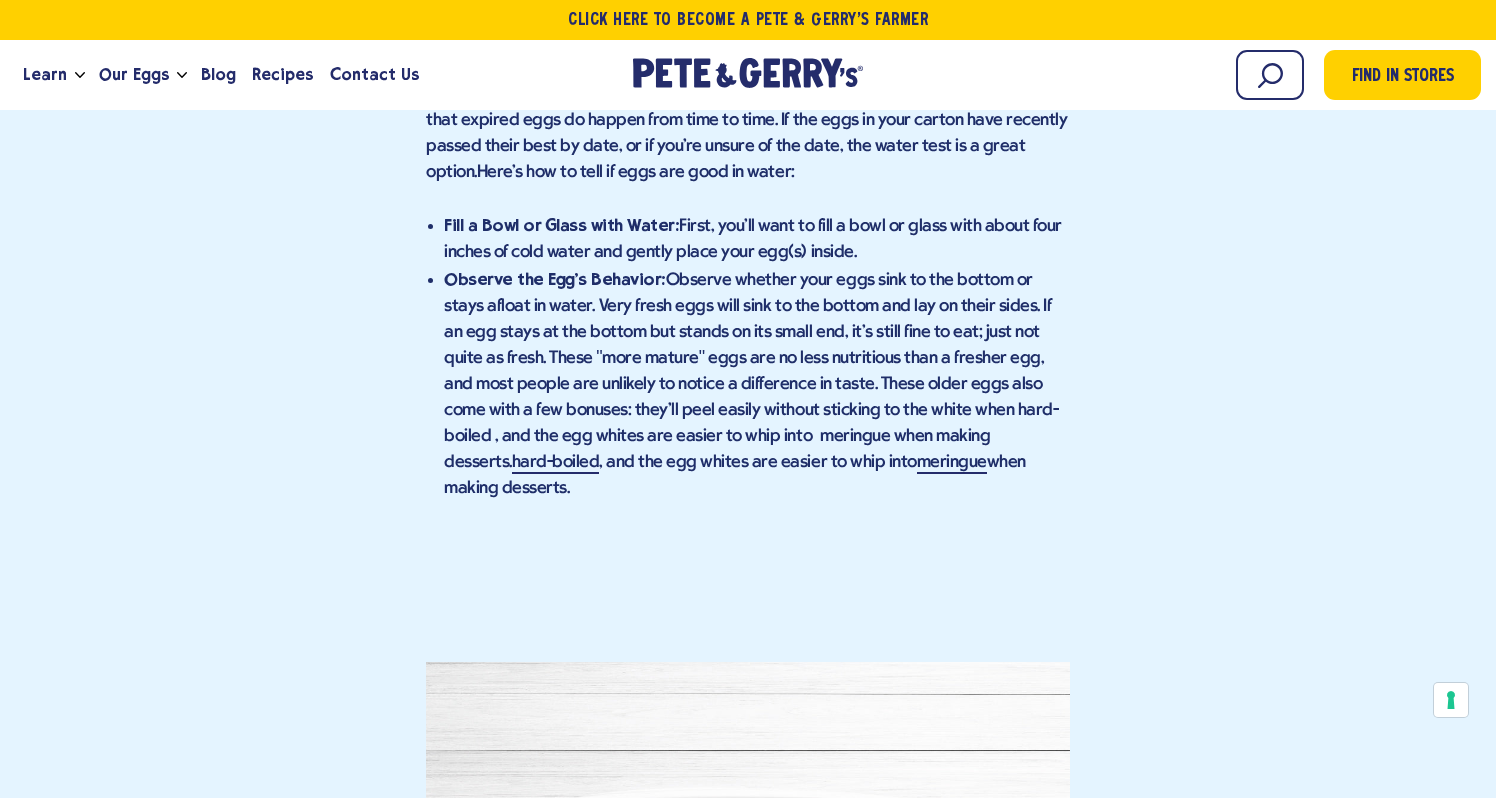 scroll, scrollTop: 2522, scrollLeft: 0, axis: vertical 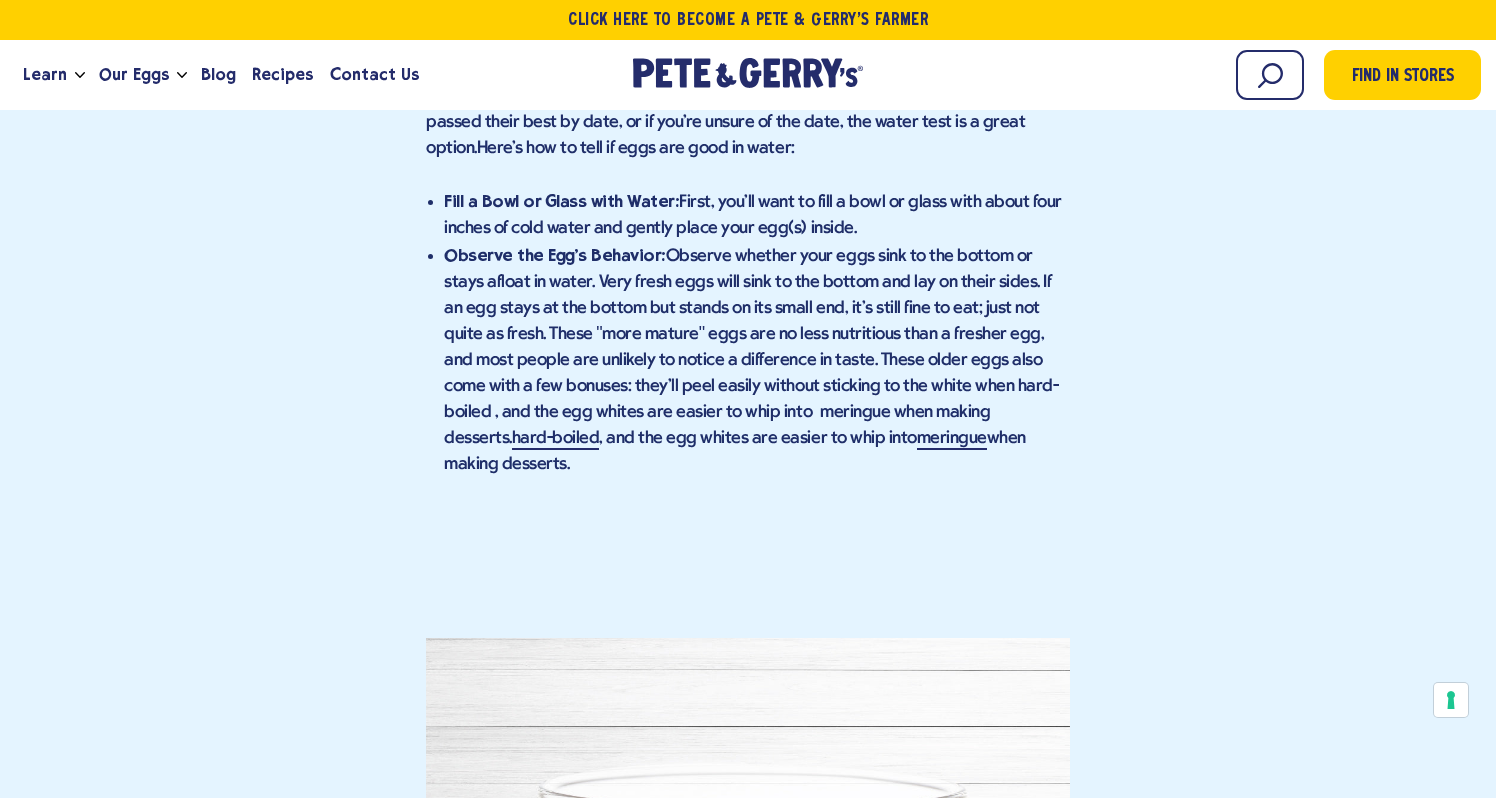 drag, startPoint x: 945, startPoint y: 373, endPoint x: 924, endPoint y: 237, distance: 137.61177 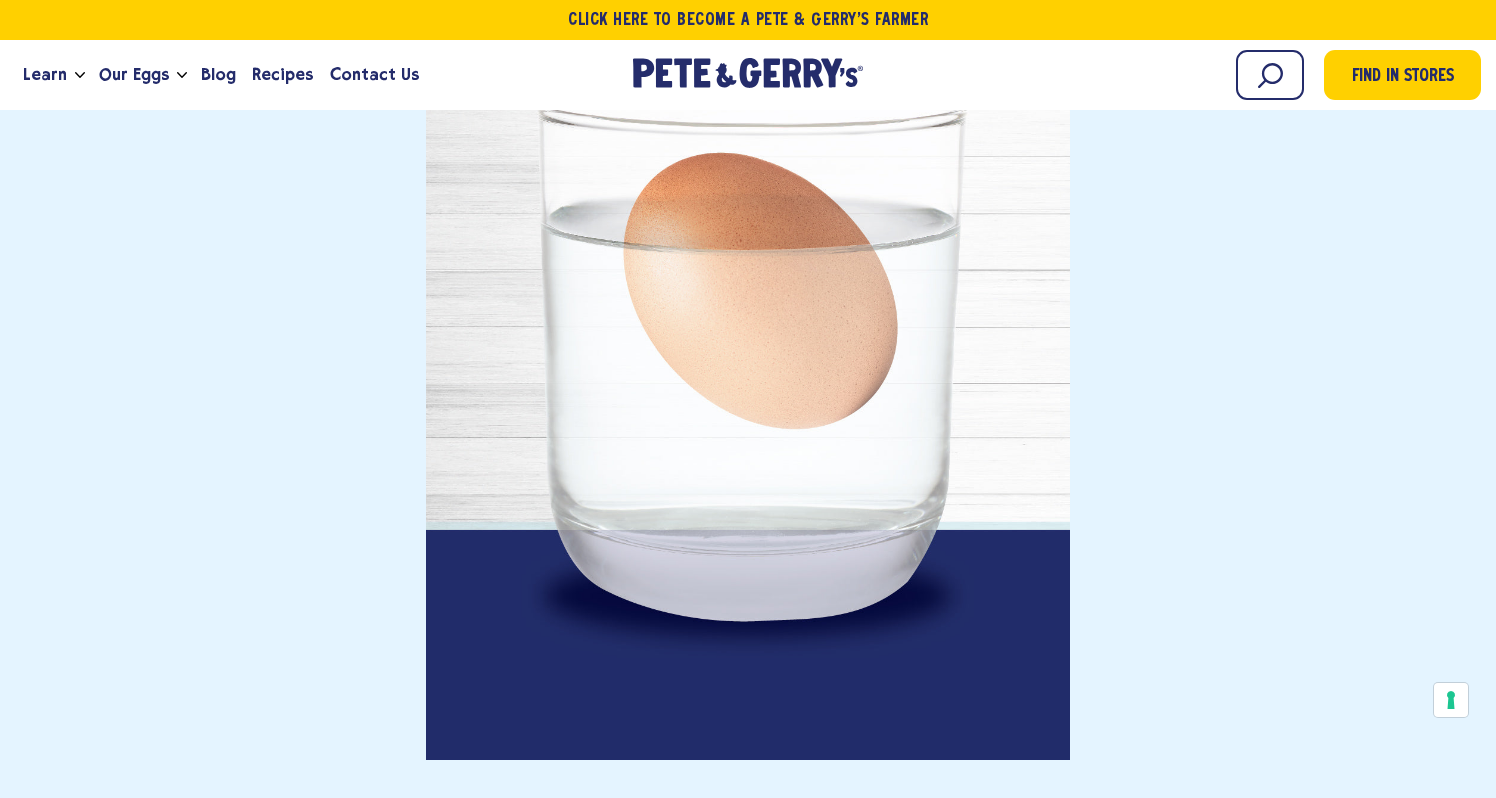 scroll, scrollTop: 2588, scrollLeft: 0, axis: vertical 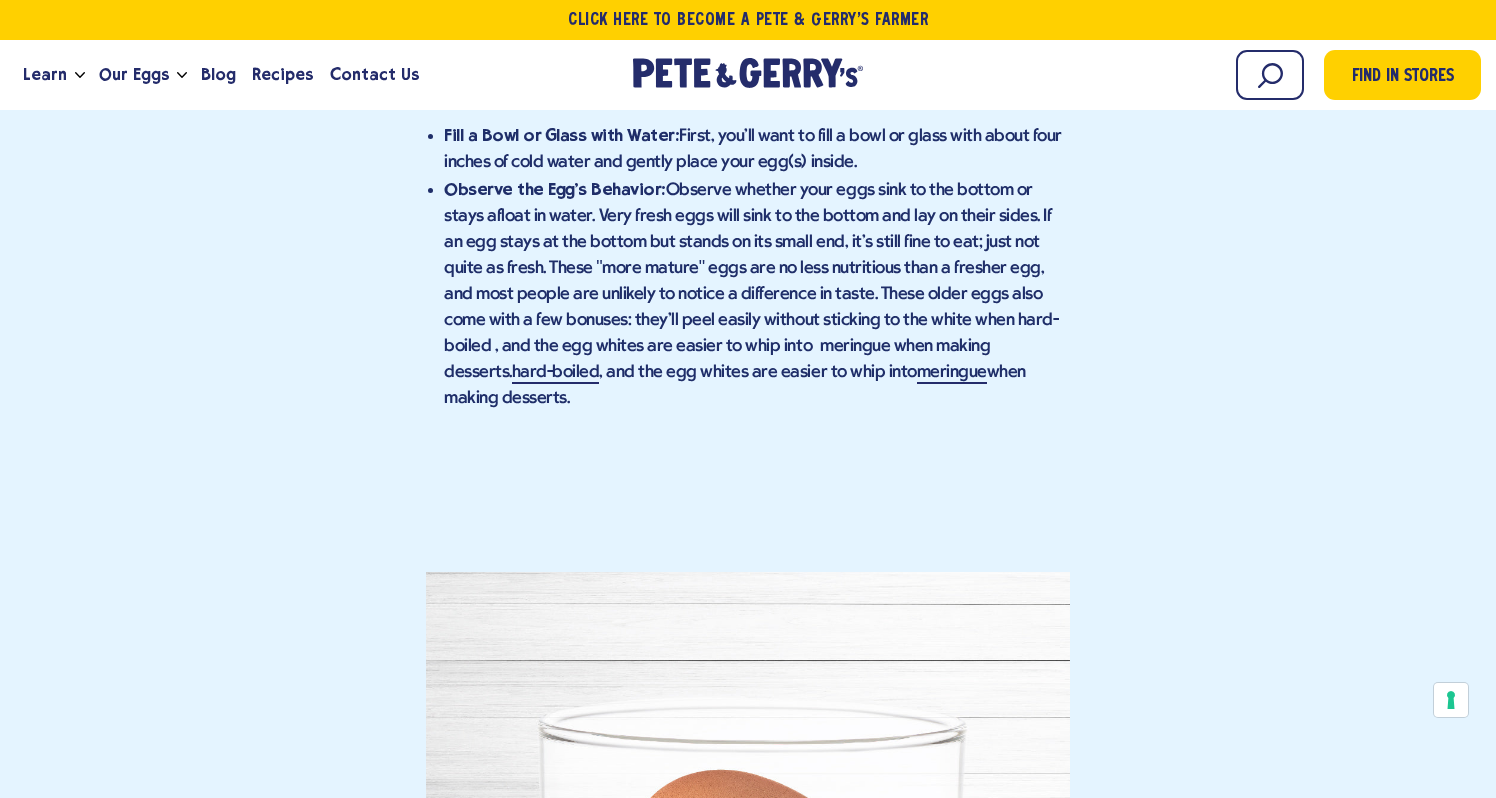 click on "Can I eat my expired eggs?
If you’ve ever found yourself staring curiously at that carton of organic eggs in the back of your fridge as you ask yourself this question, you’re not alone. Inquiries about the date on our cartons and how long eggs remain good after their expiration date arrive in our inbox daily. So, we thought we’d take a moment to clear up any confusion about what to do with that forgotten carton now past its prime.
How to tell if an egg is still good
Like all fresh foods, eggs don't last forever. But thanks to their shells, they're rather resilient. Even though the mandated USDA   washing and processing   of eggs actually reduces their oxygen barrier, and thus shortens their freshness cycle, they still come with a relatively robust time allowance: eggs can be consumed 45 days from the time of processing (which is usually just a few days after being laid).
How long are eggs good after their expiration date?
Egg Safety Tips" at bounding box center [748, 329] 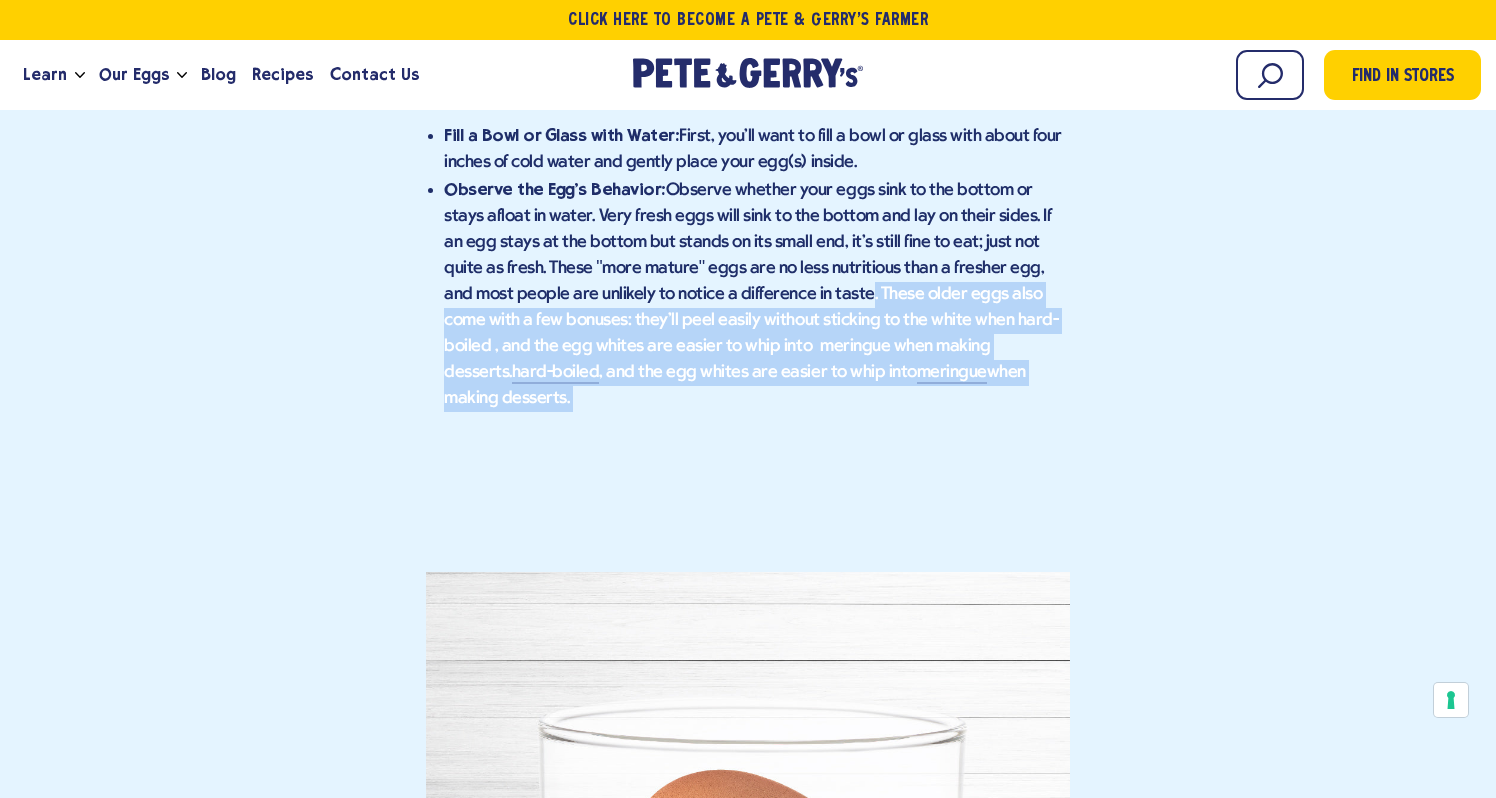 drag, startPoint x: 791, startPoint y: 311, endPoint x: 780, endPoint y: 217, distance: 94.641426 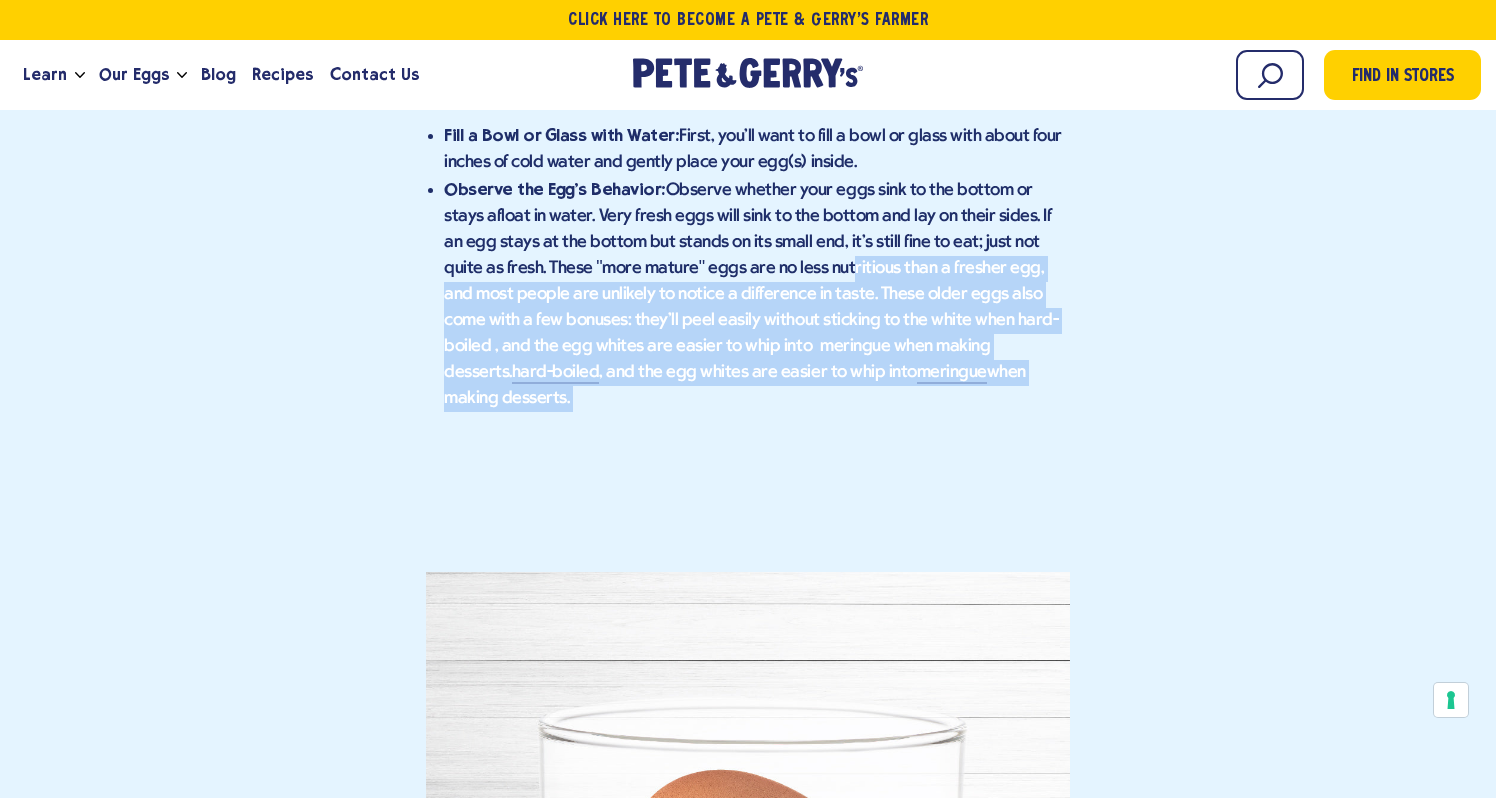 click on "Observe the Egg's Behavior:  Observe whether your eggs sink to the bottom or stays afloat in water. Very fresh eggs will sink to the bottom and lay on their sides. If an egg stays at the bottom but stands on its small end, it's still fine to eat; just not quite as fresh. These "more mature" eggs are no less nutritious than a fresher egg, and most people are unlikely to notice a difference in taste. These older eggs also come with a few bonuses: they'll peel easily without sticking to the white when  hard-boiled , and the egg whites are easier to whip into  meringue  when making desserts." at bounding box center [757, 294] 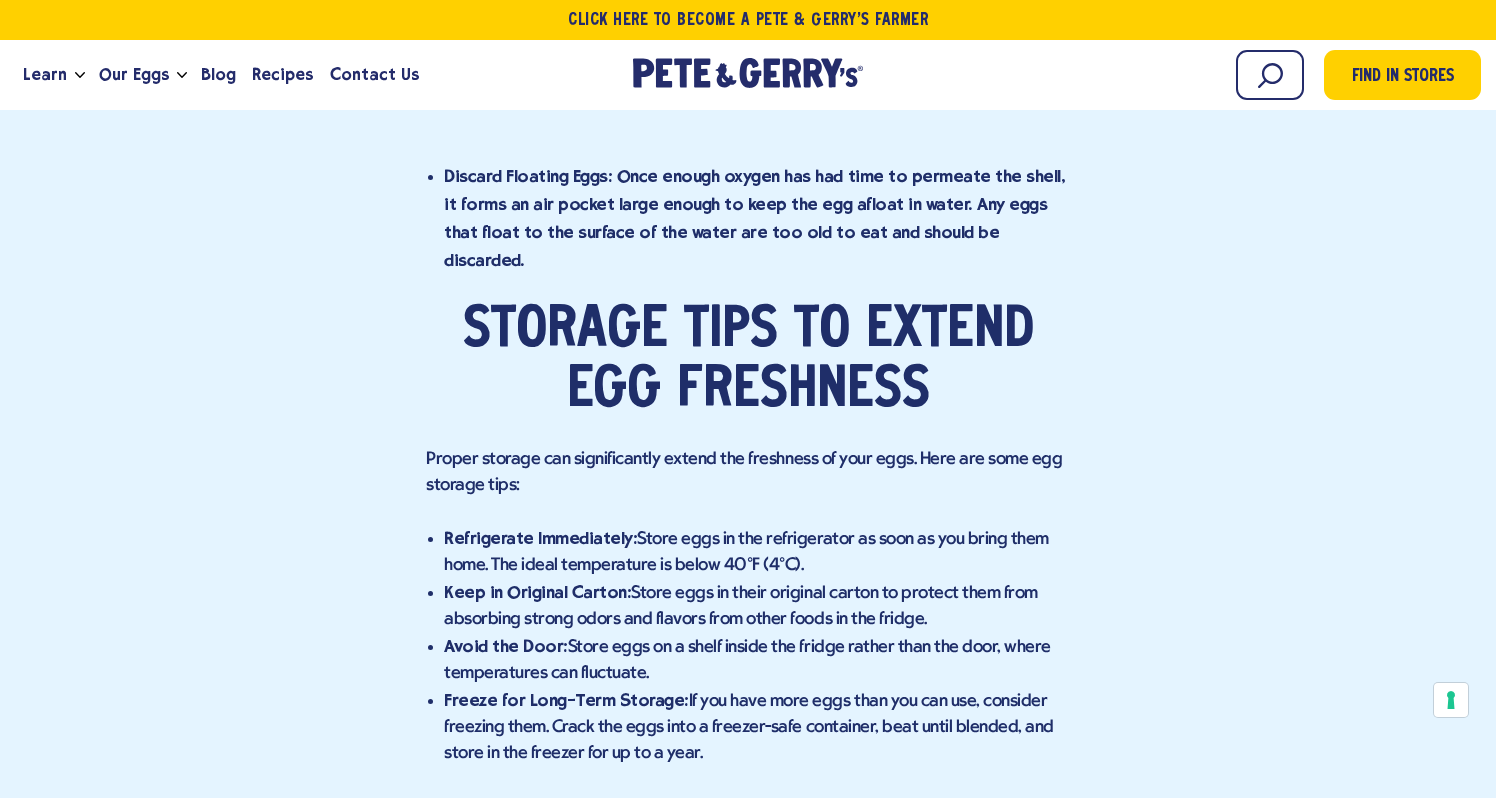 scroll, scrollTop: 3916, scrollLeft: 0, axis: vertical 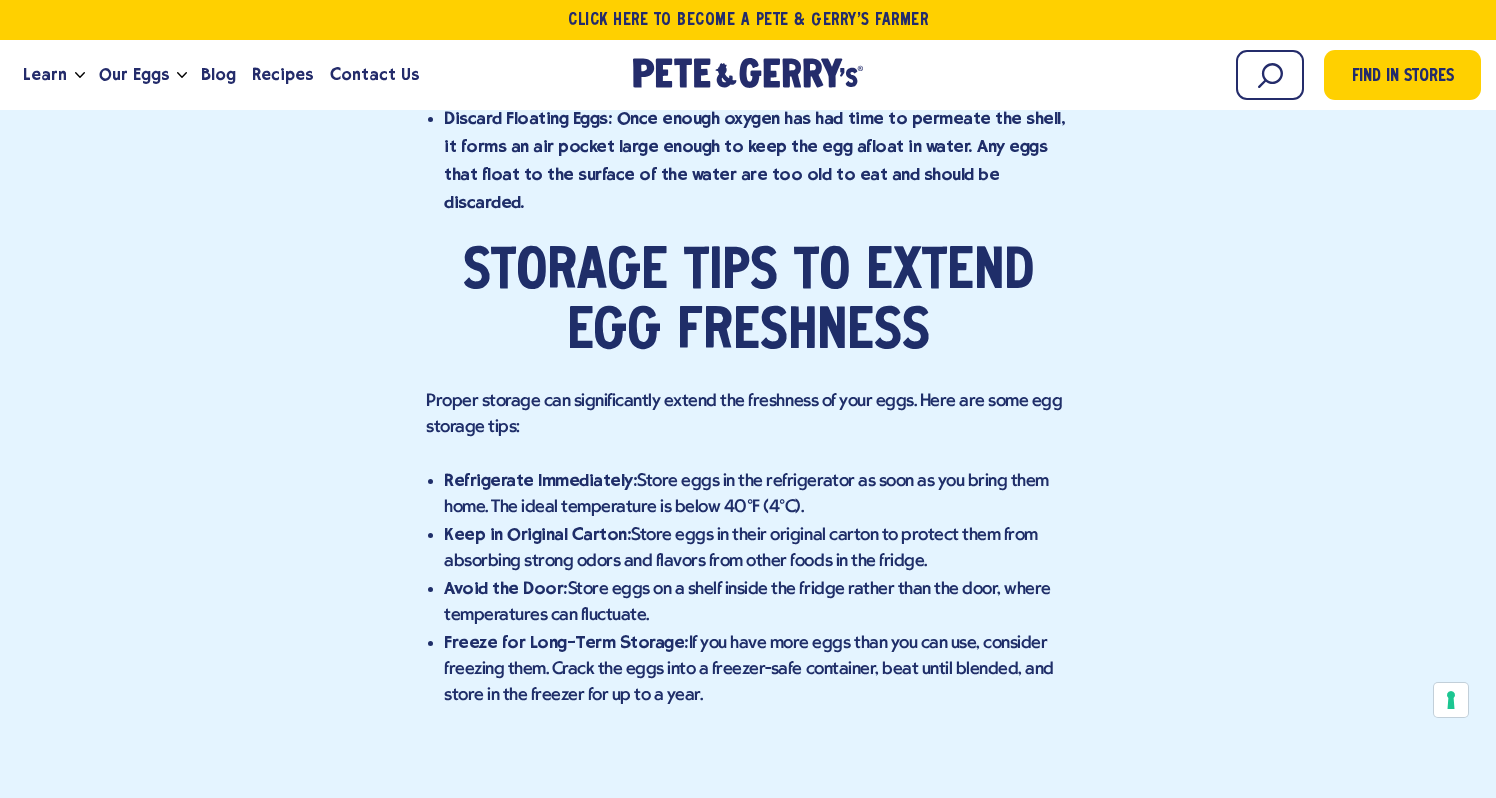 drag, startPoint x: 829, startPoint y: 379, endPoint x: 822, endPoint y: 295, distance: 84.29116 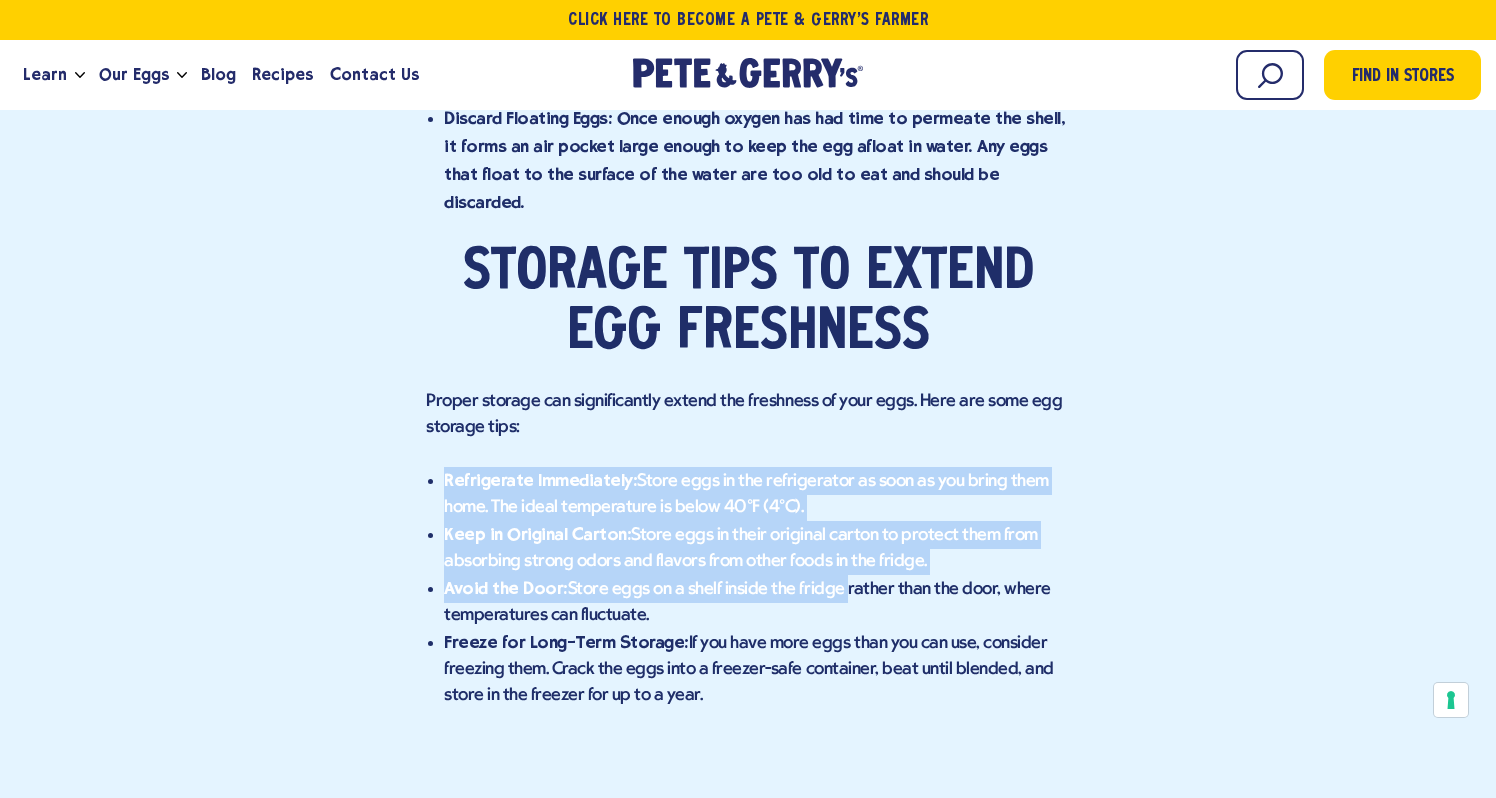 drag, startPoint x: 831, startPoint y: 448, endPoint x: 802, endPoint y: 281, distance: 169.49927 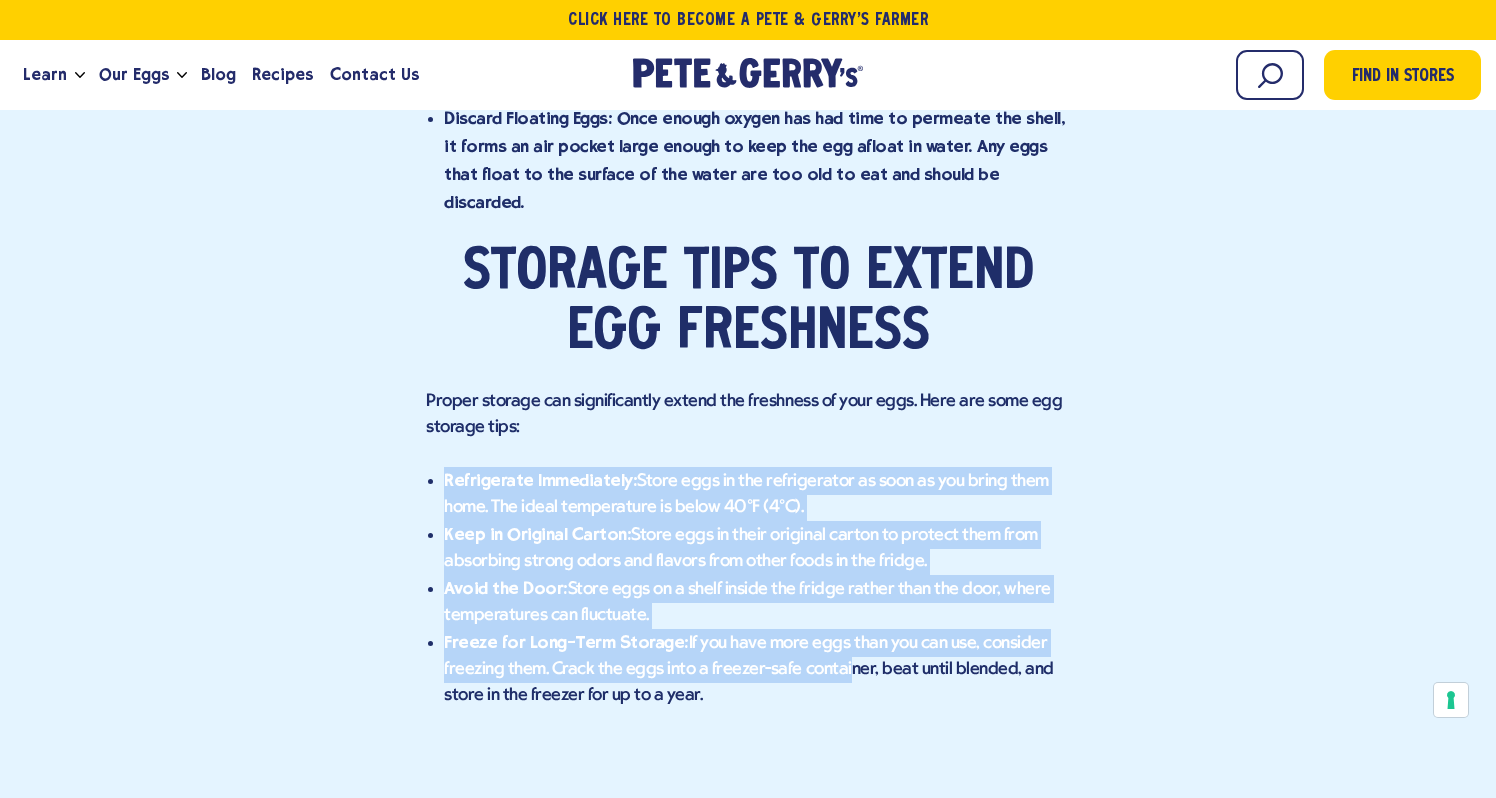 drag, startPoint x: 838, startPoint y: 528, endPoint x: 781, endPoint y: 274, distance: 260.3171 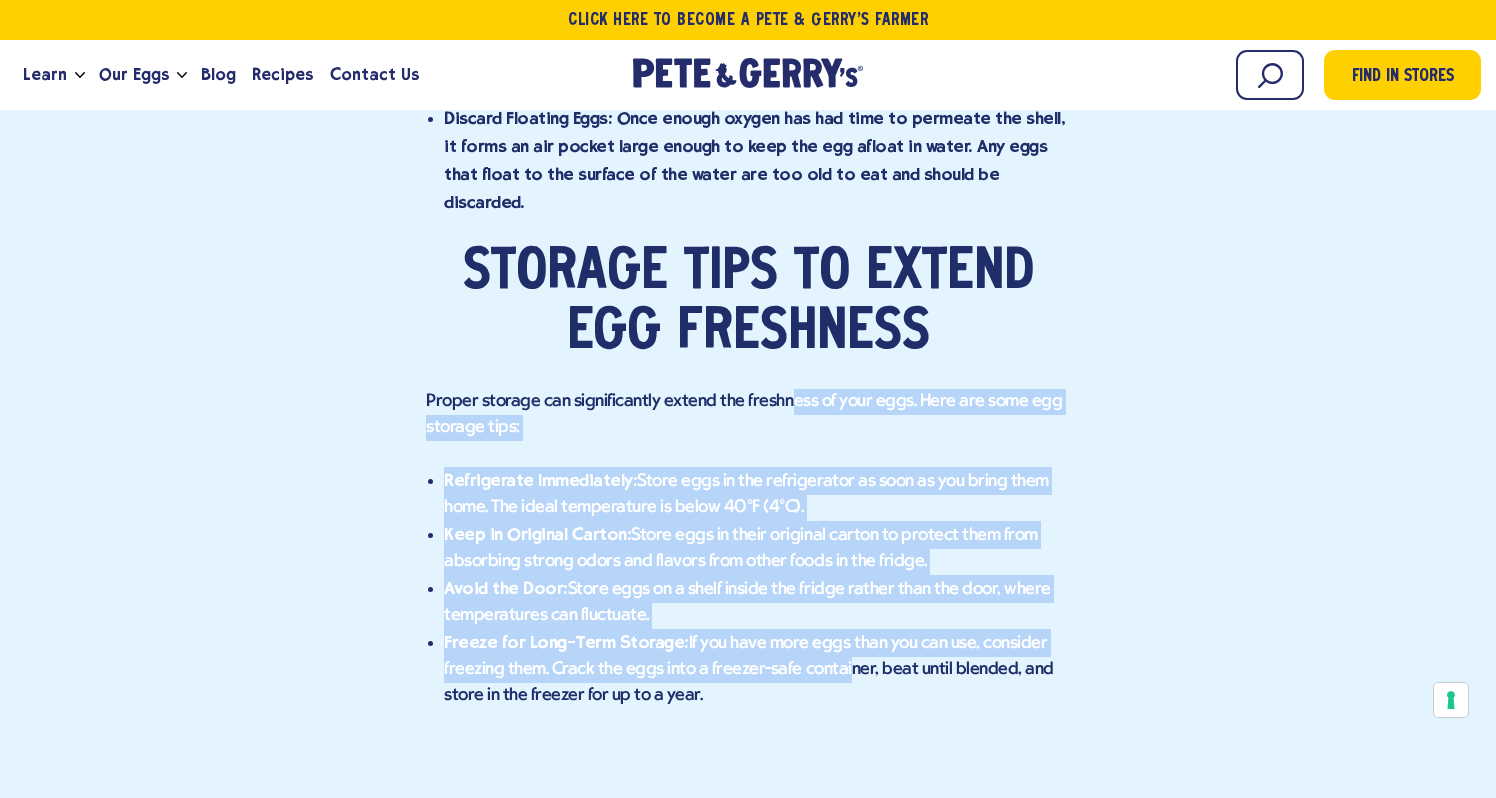 click on "Proper storage can significantly extend the freshness of your eggs. Here are some egg storage tips:" at bounding box center [748, 415] 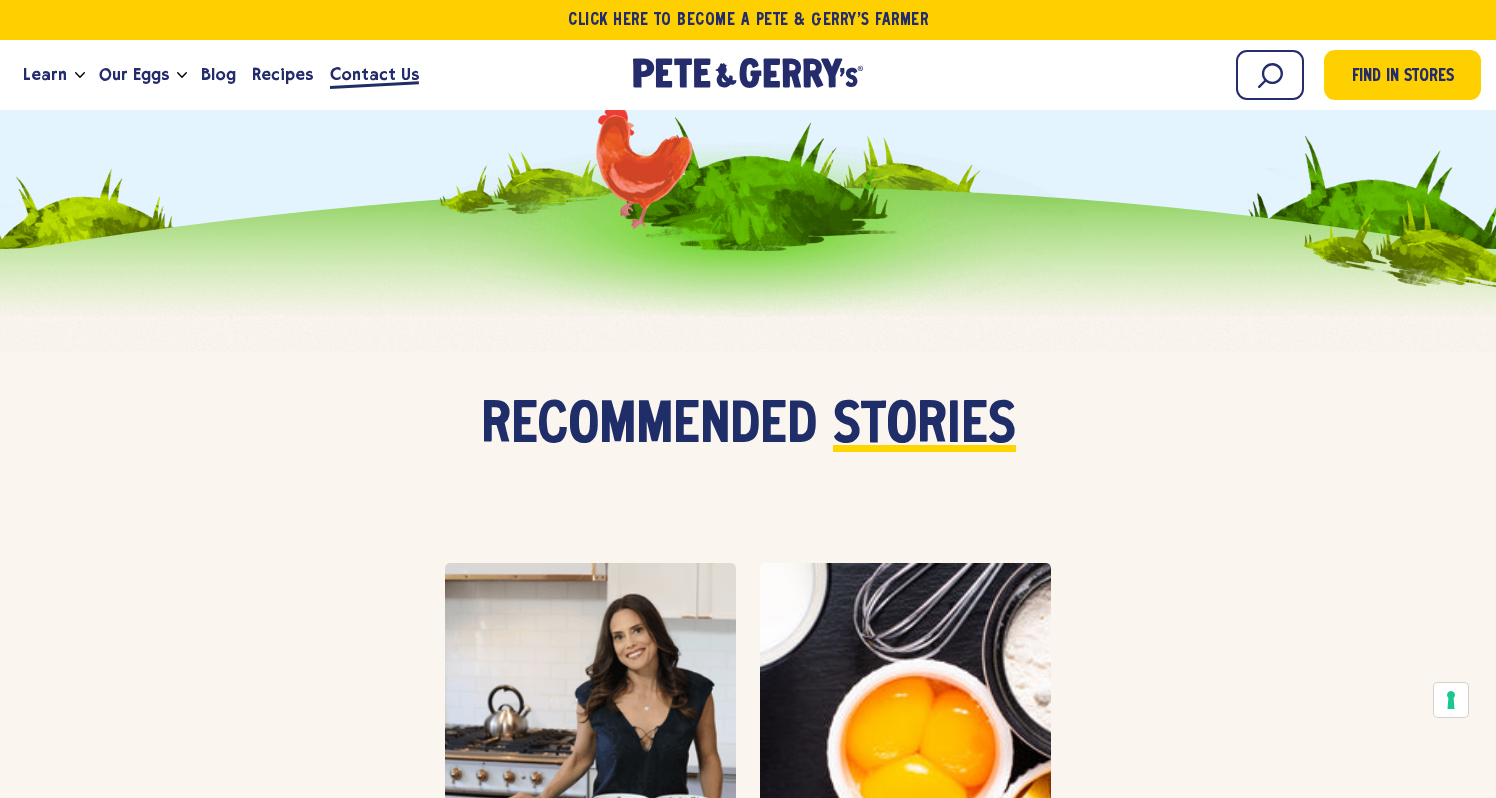 scroll, scrollTop: 4748, scrollLeft: 0, axis: vertical 